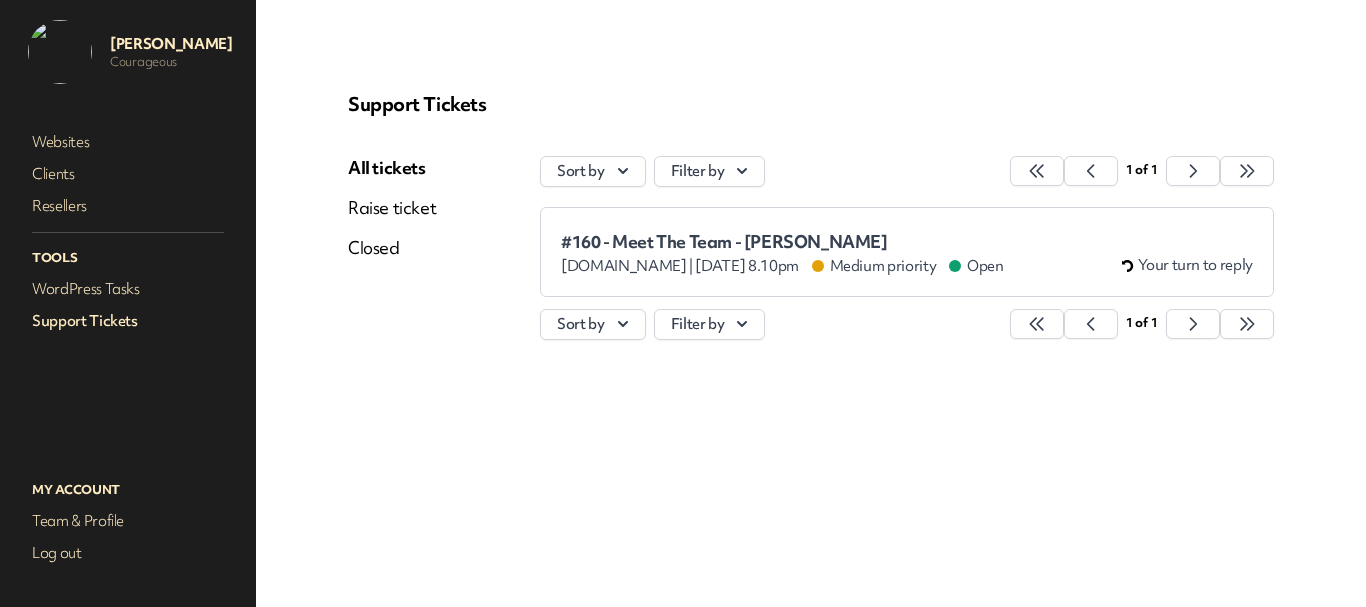 scroll, scrollTop: 0, scrollLeft: 0, axis: both 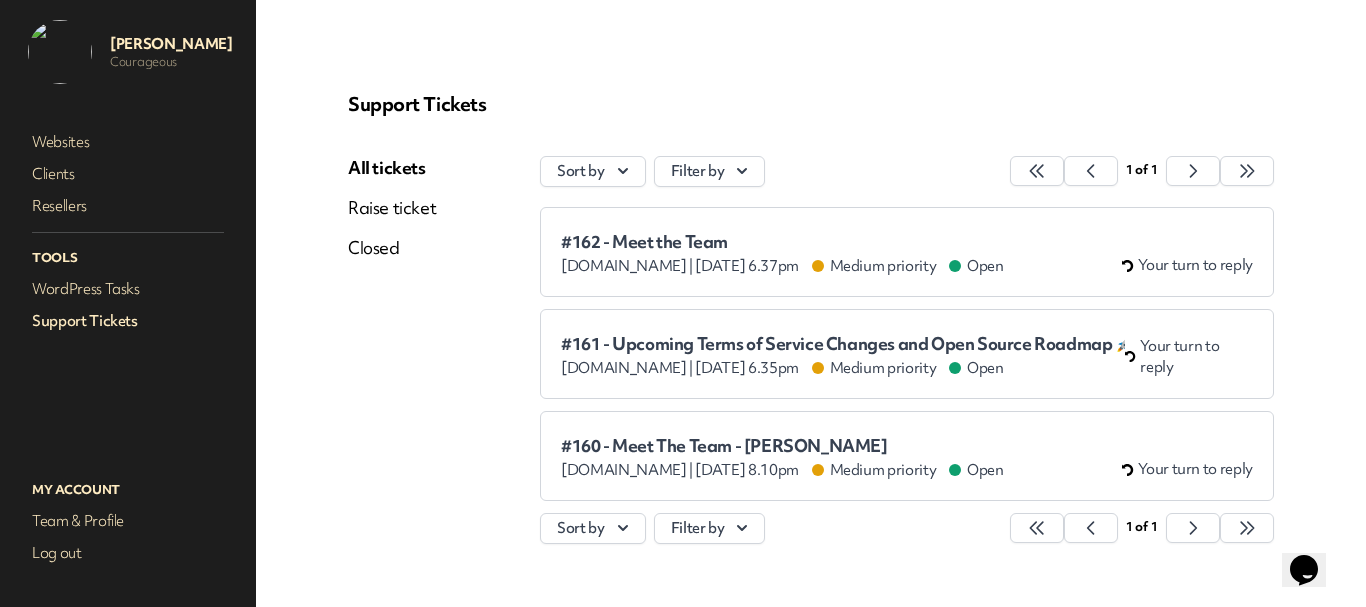 click on "#160 - Meet The Team - [PERSON_NAME]" at bounding box center (782, 446) 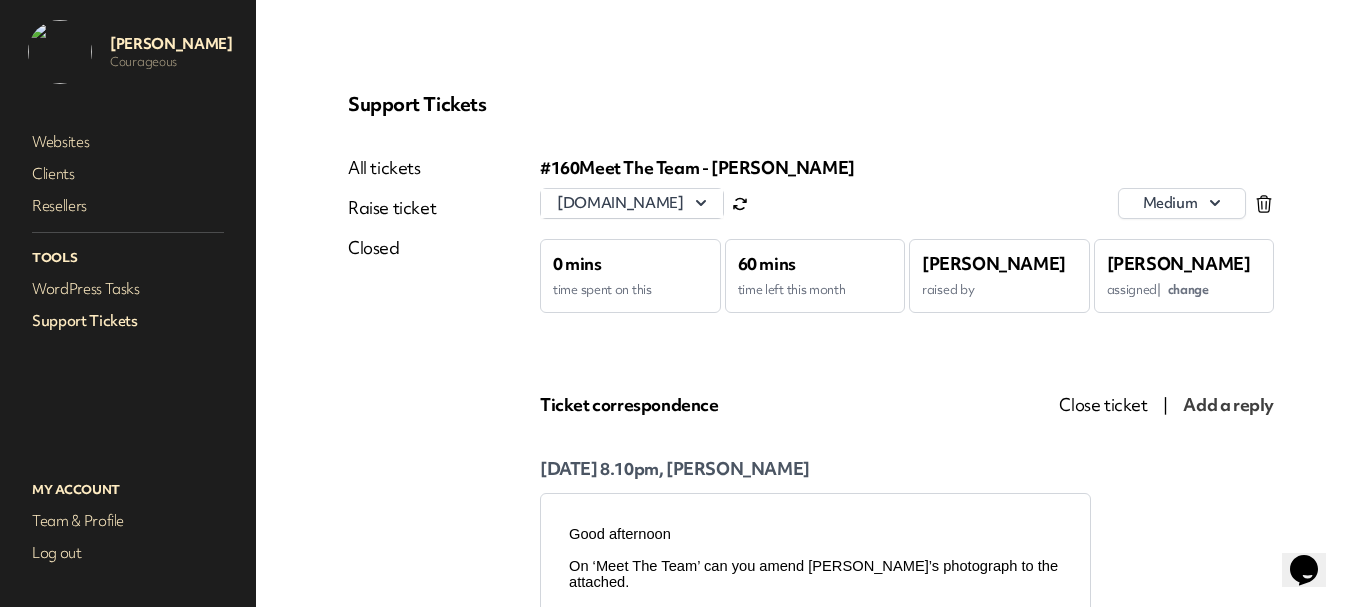 scroll, scrollTop: 0, scrollLeft: 0, axis: both 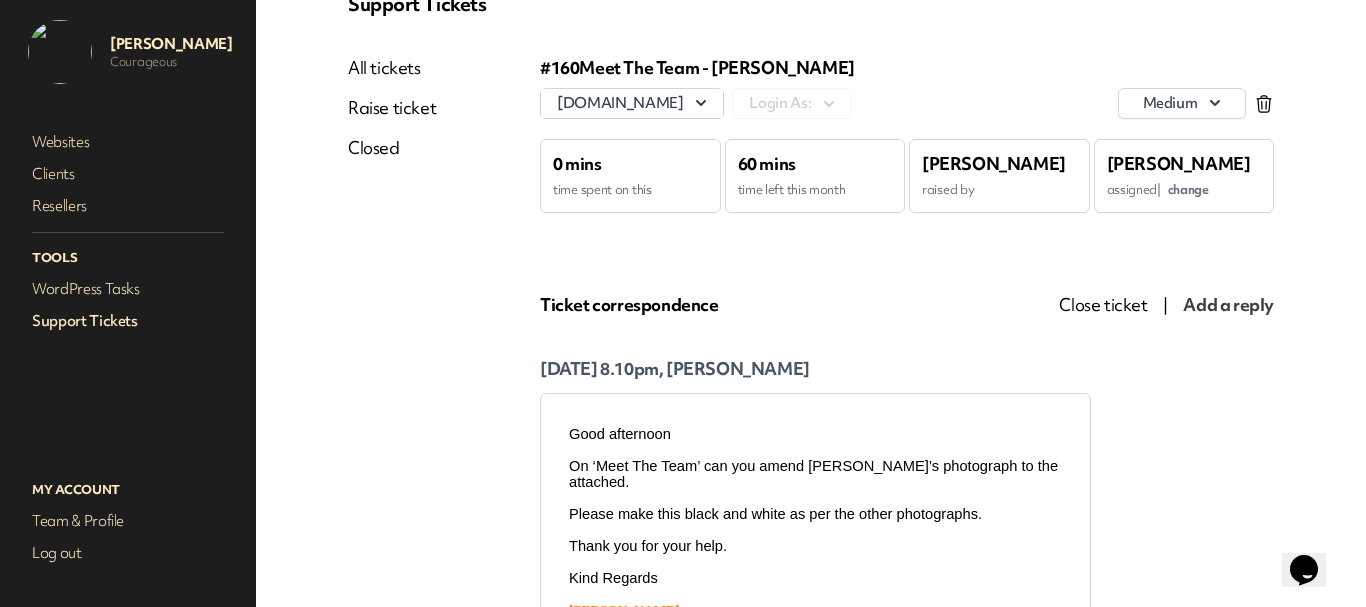 click on "All tickets" at bounding box center [392, 68] 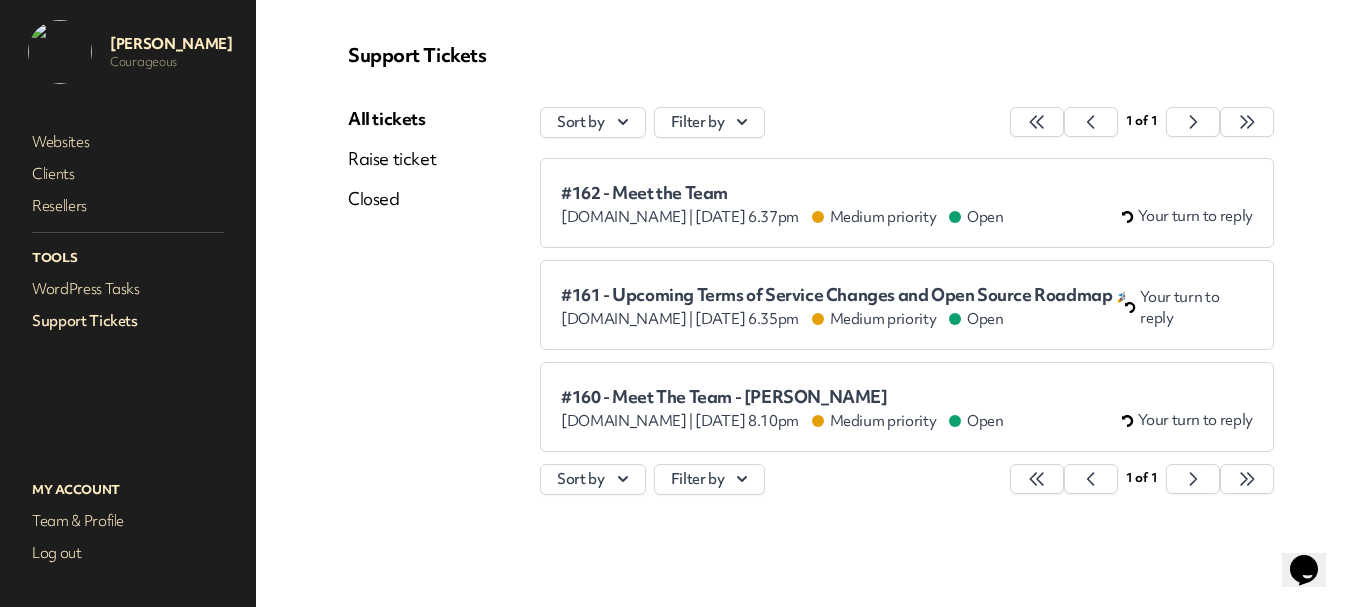 scroll, scrollTop: 49, scrollLeft: 0, axis: vertical 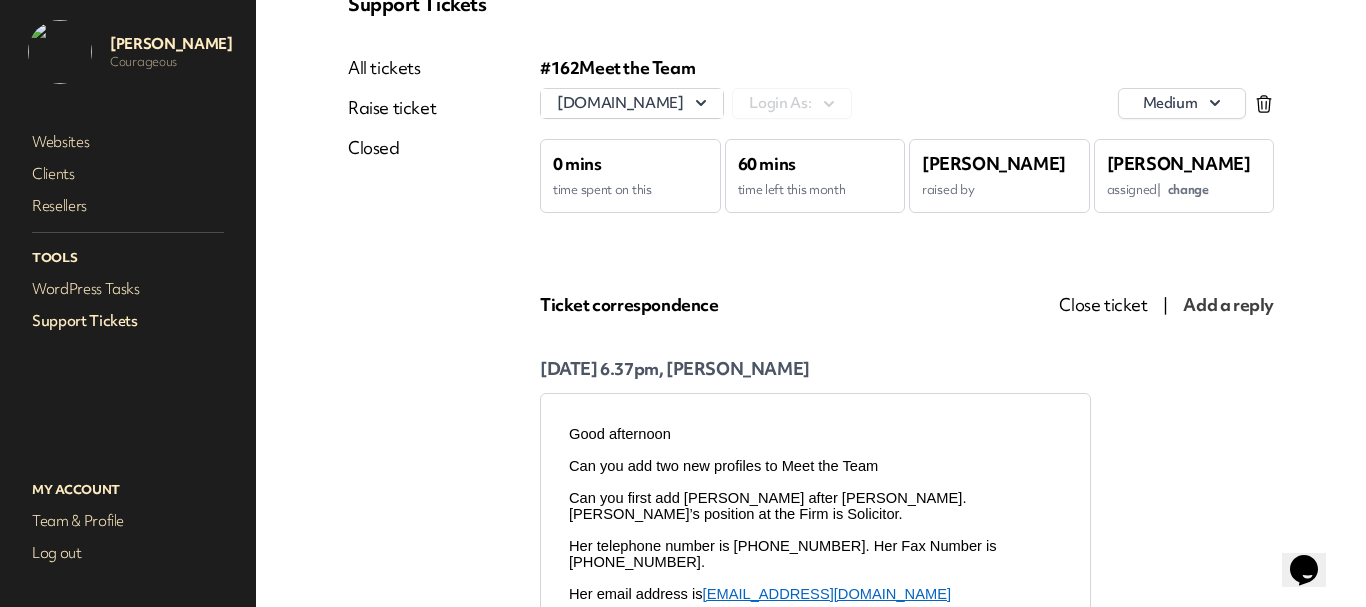 click on "[PERSON_NAME]   assigned
|
change" at bounding box center (1184, 176) 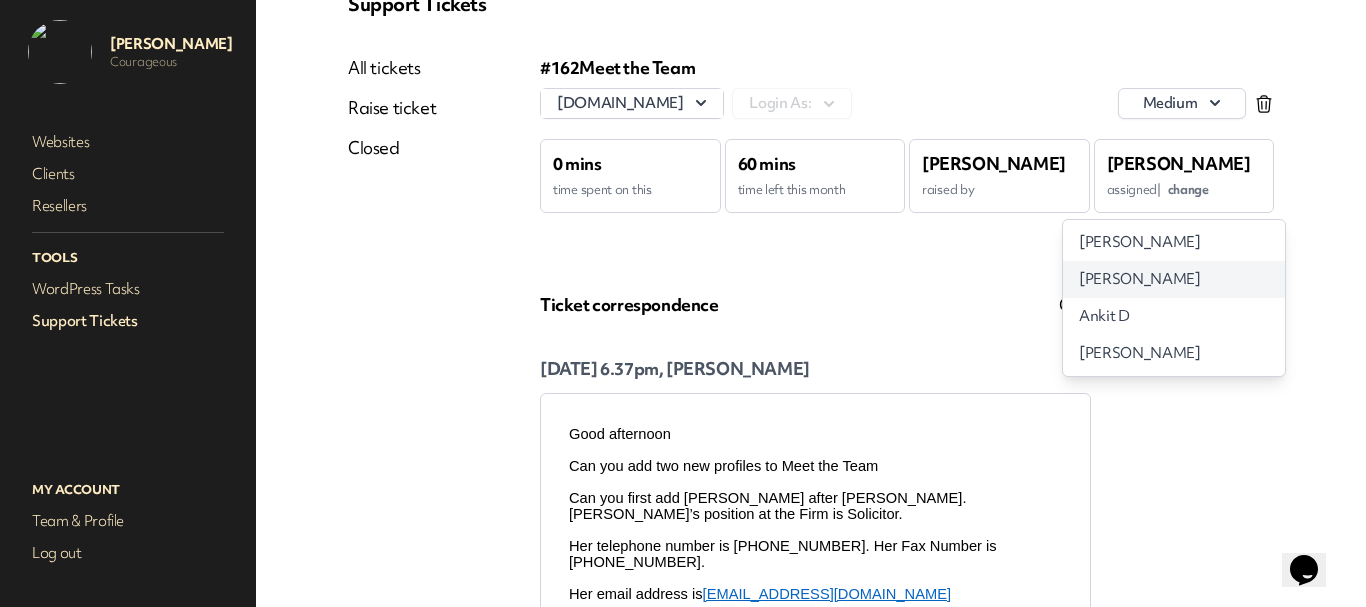 click on "[PERSON_NAME]" at bounding box center [1139, 279] 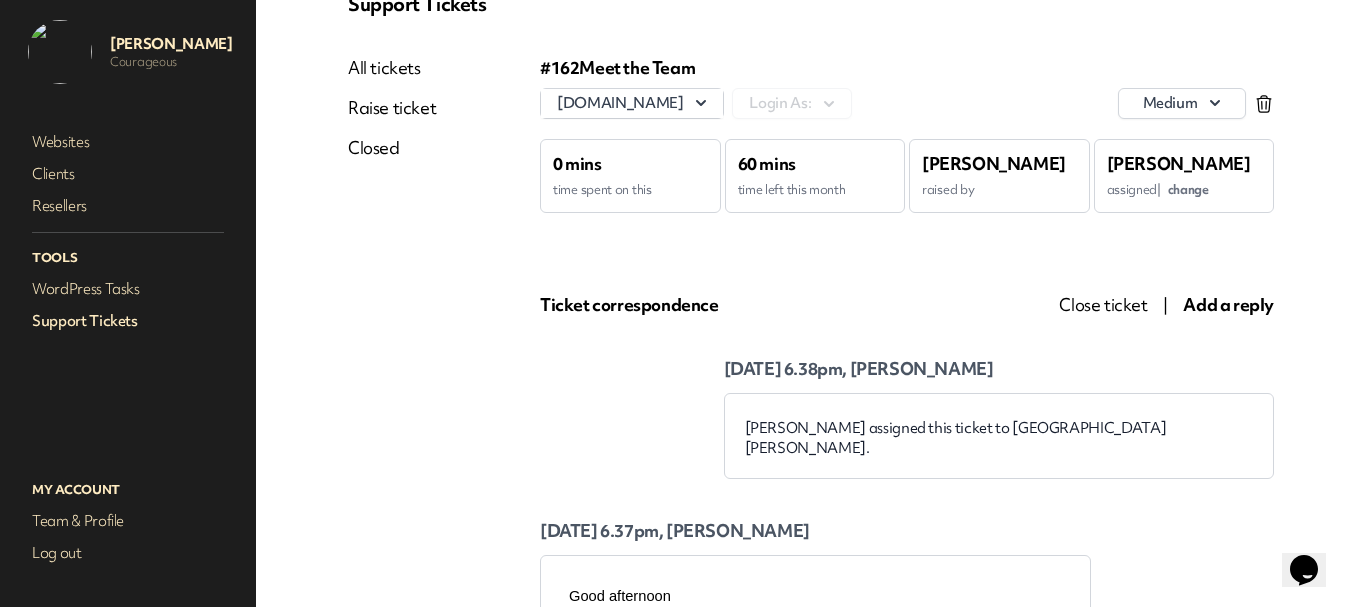 click on "All tickets" at bounding box center [392, 68] 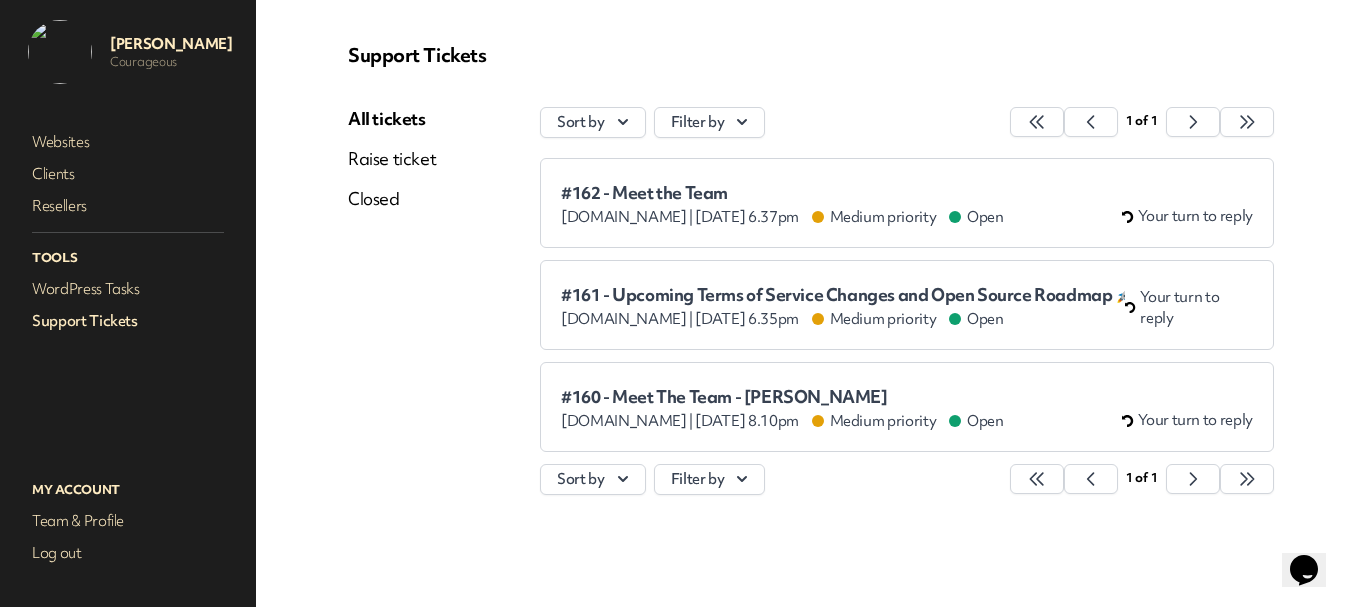 click on "#160 - Meet The Team - [PERSON_NAME]   [DOMAIN_NAME] |
[DATE] 8.10pm
Medium priority
Open
Your turn to reply" at bounding box center (907, 407) 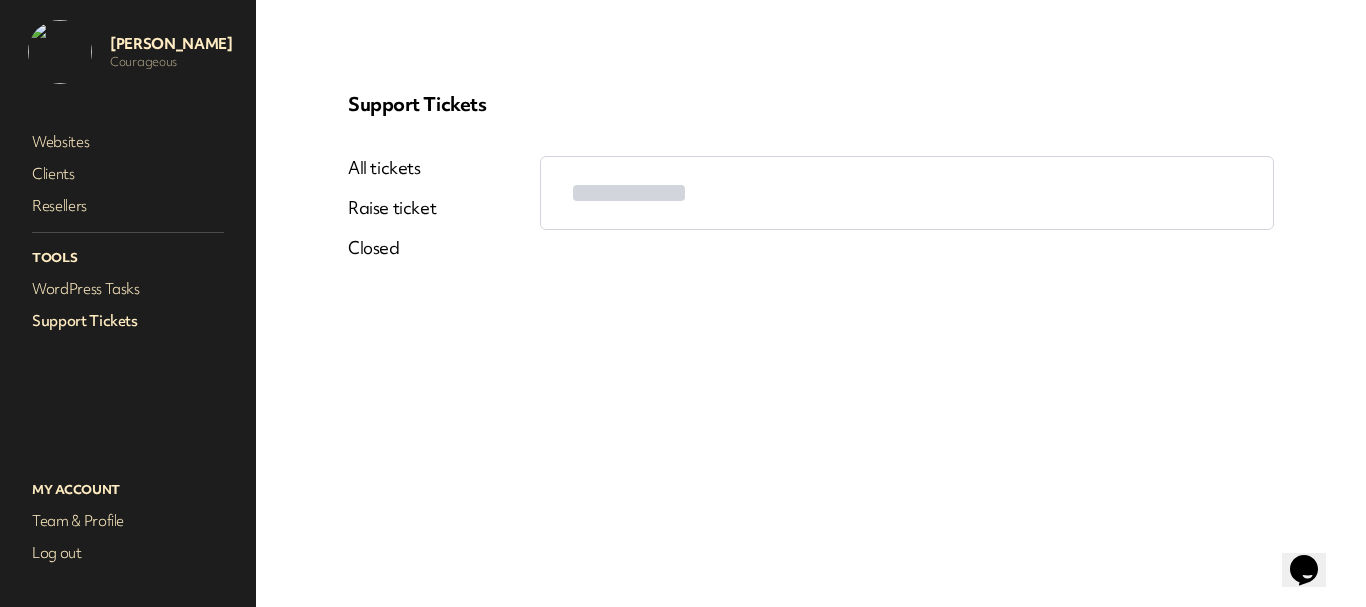 scroll, scrollTop: 0, scrollLeft: 0, axis: both 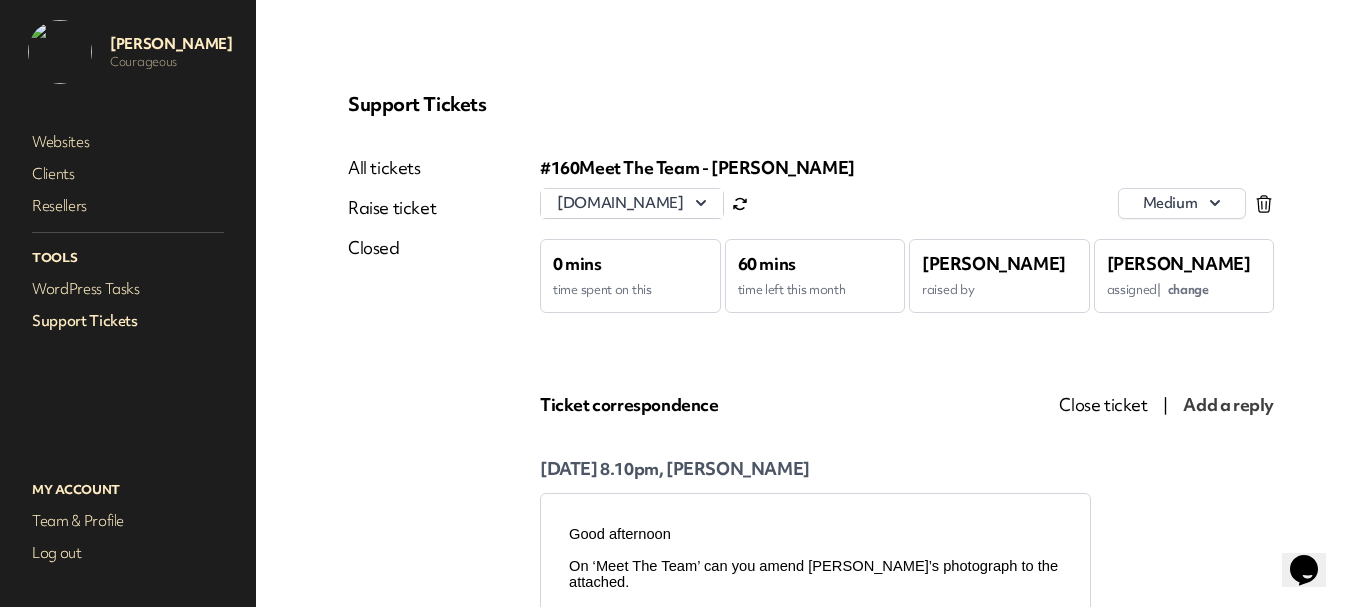 click on "change" at bounding box center [1188, 289] 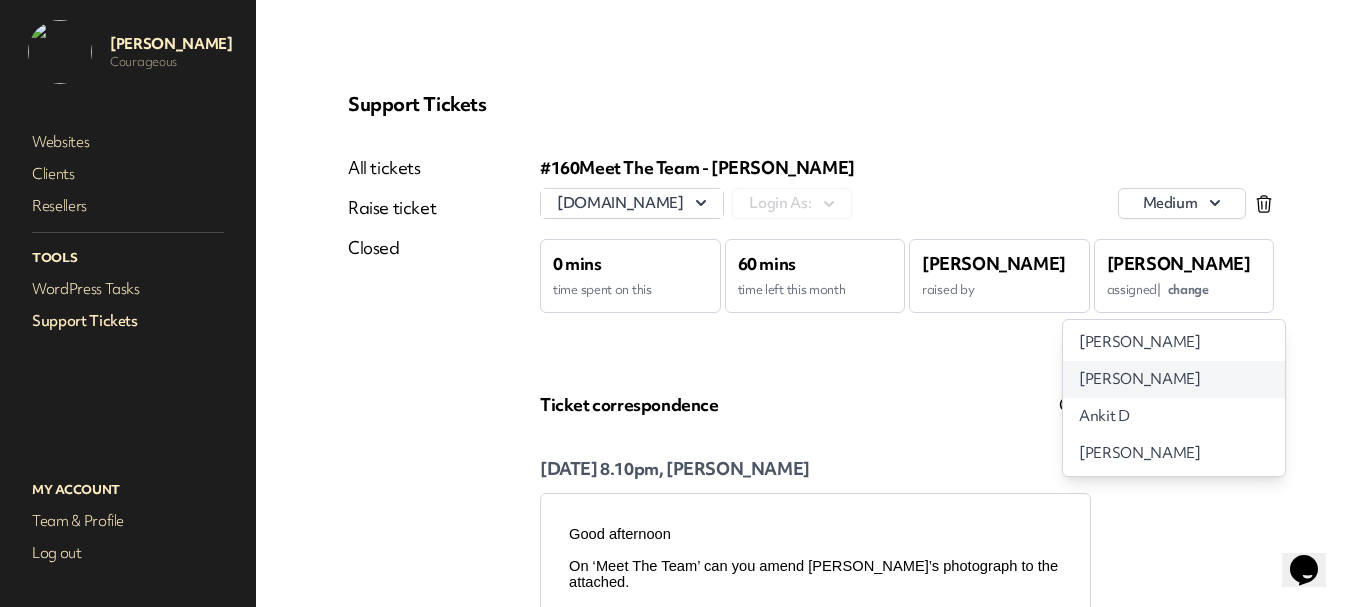 click on "[PERSON_NAME]" at bounding box center (1139, 379) 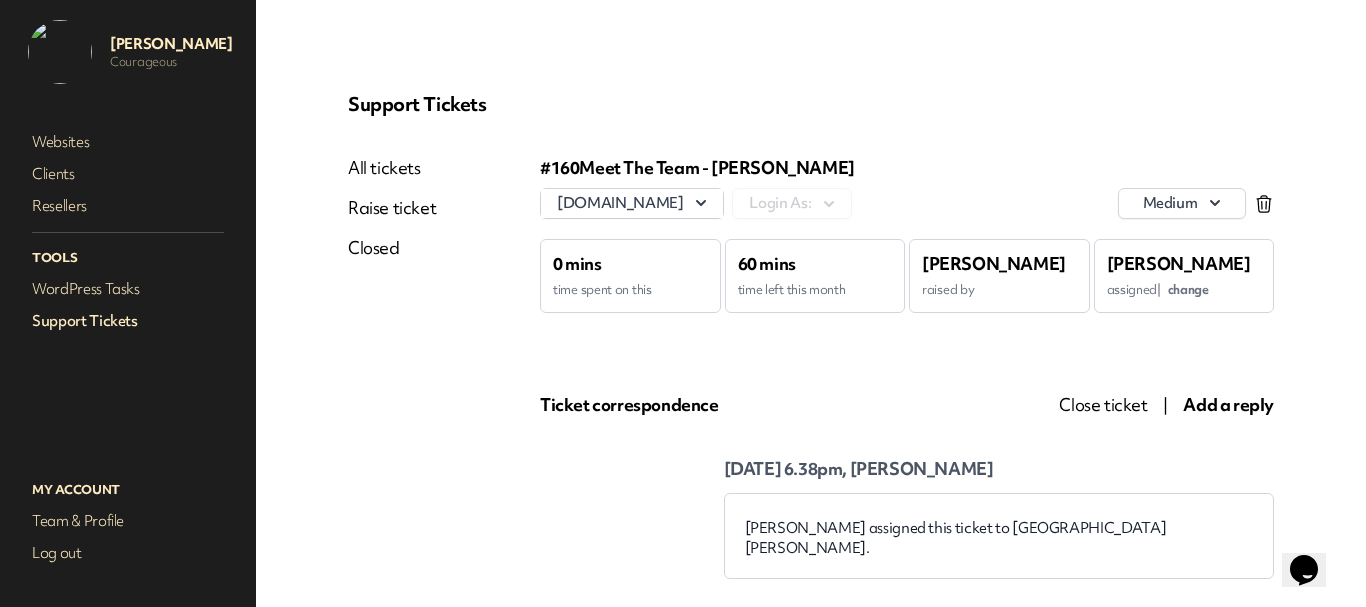 click on "Add a reply" at bounding box center (1228, 404) 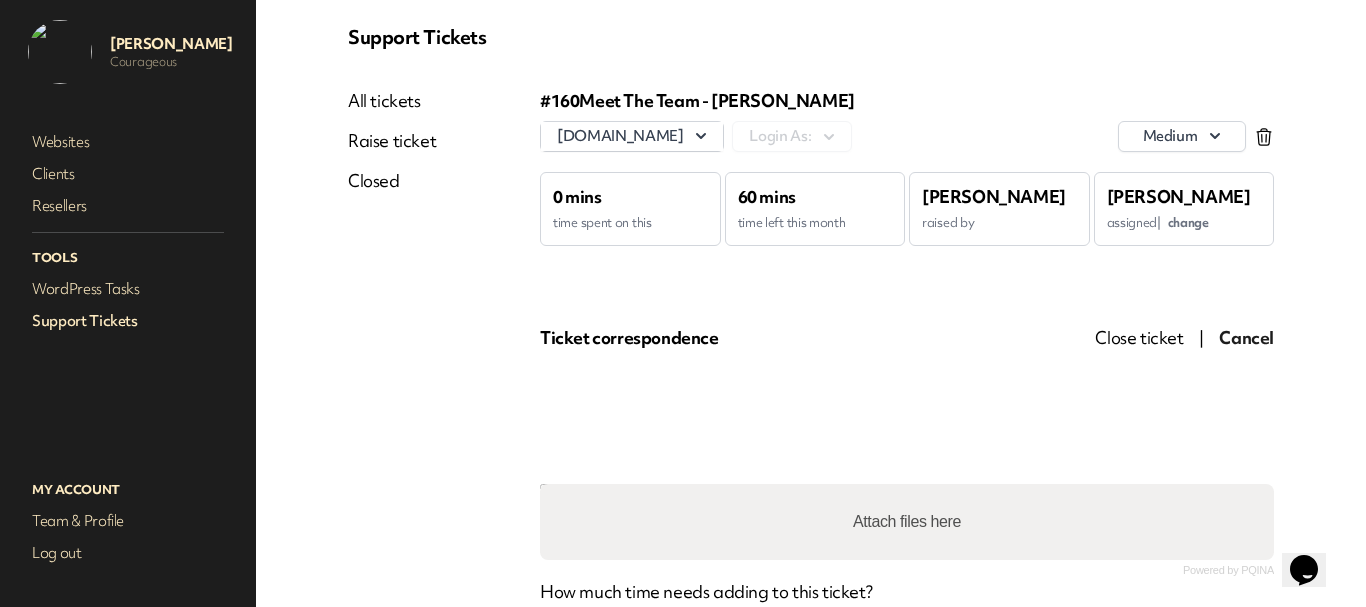 scroll, scrollTop: 100, scrollLeft: 0, axis: vertical 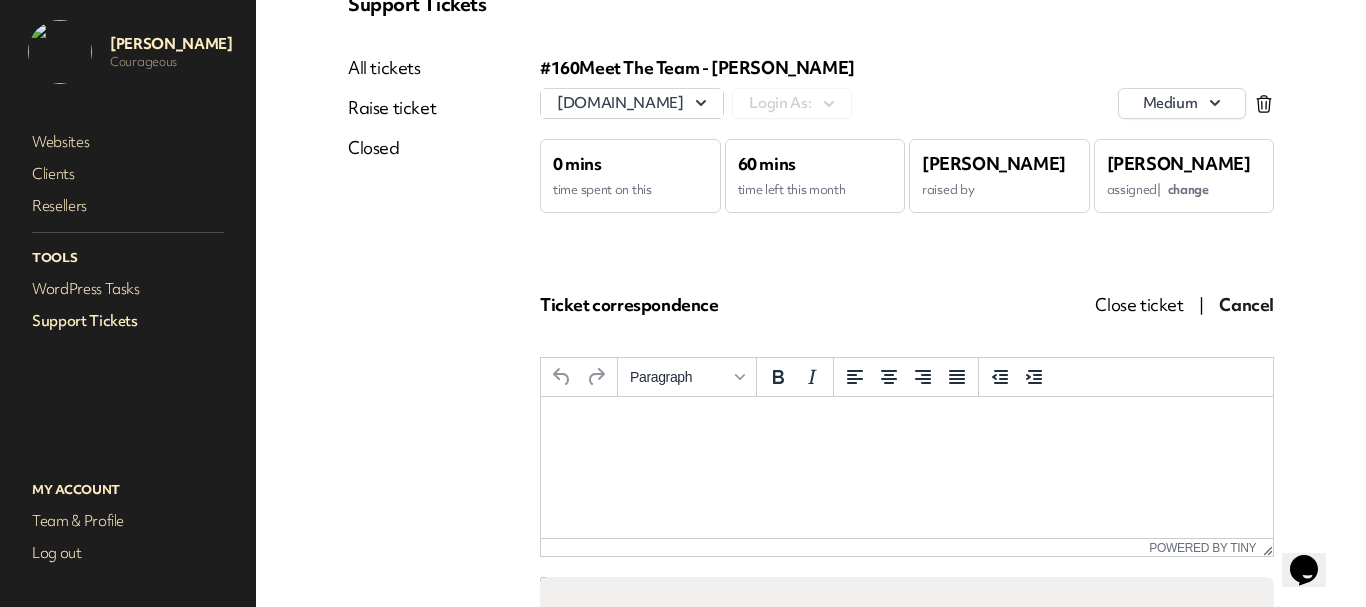 click at bounding box center [907, 424] 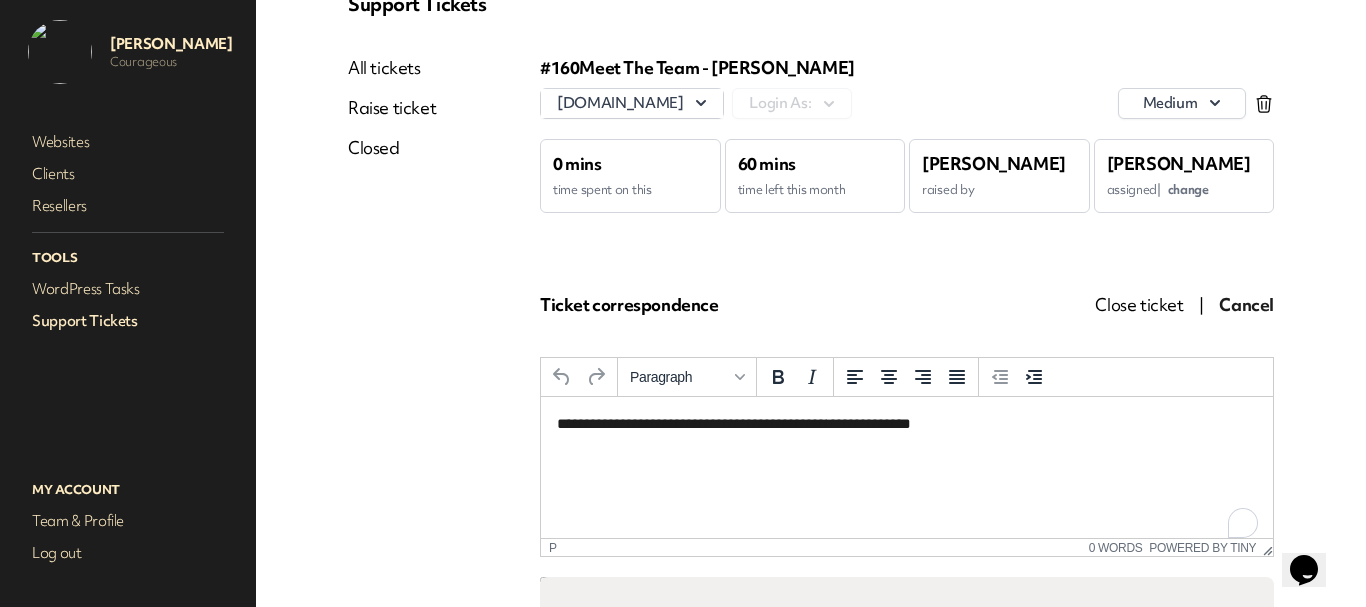 type 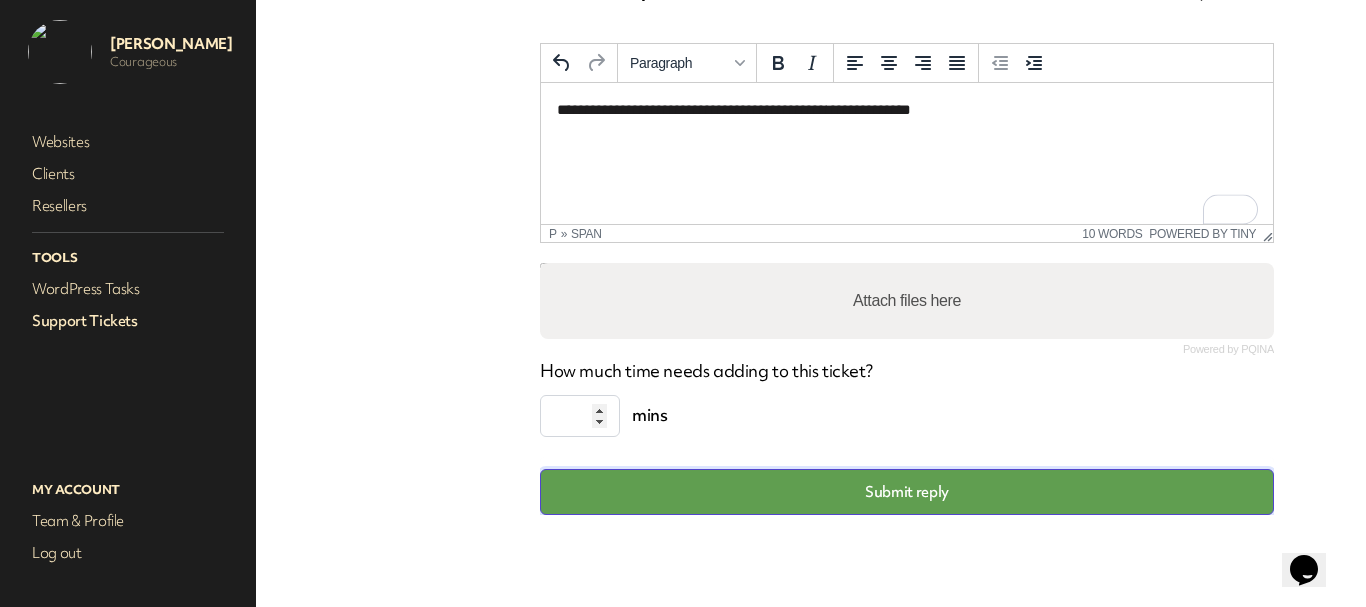 click on "Submit reply" at bounding box center [907, 492] 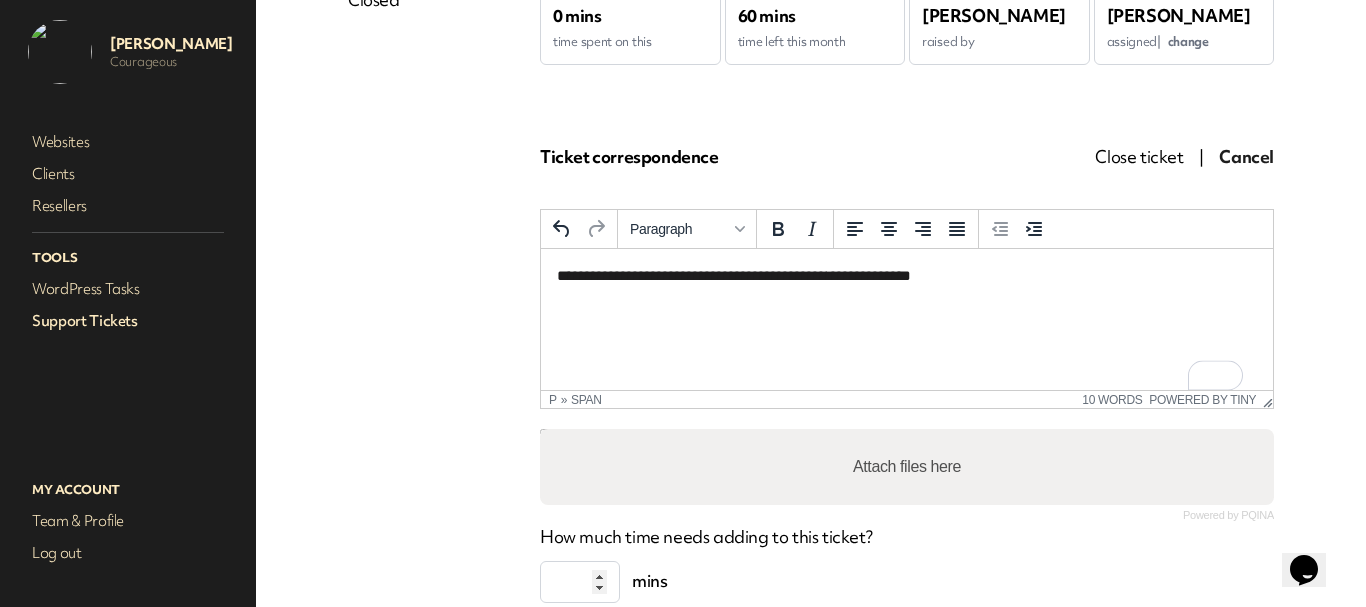 scroll, scrollTop: 76, scrollLeft: 0, axis: vertical 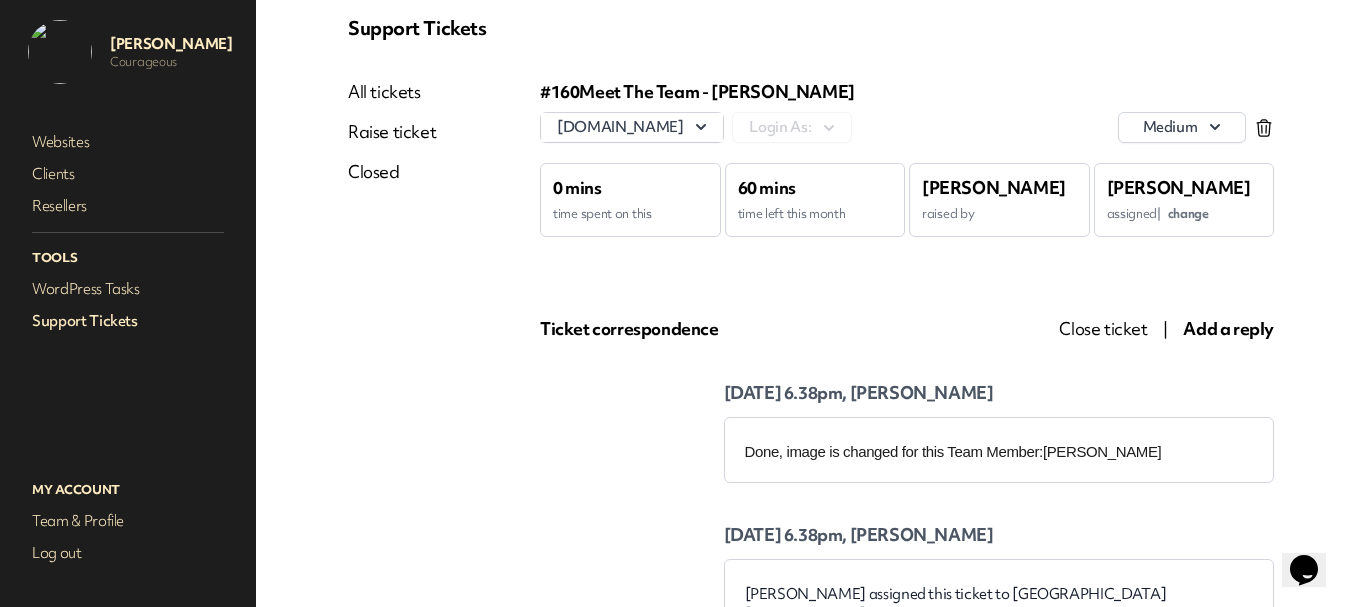 click on "All tickets" at bounding box center [392, 92] 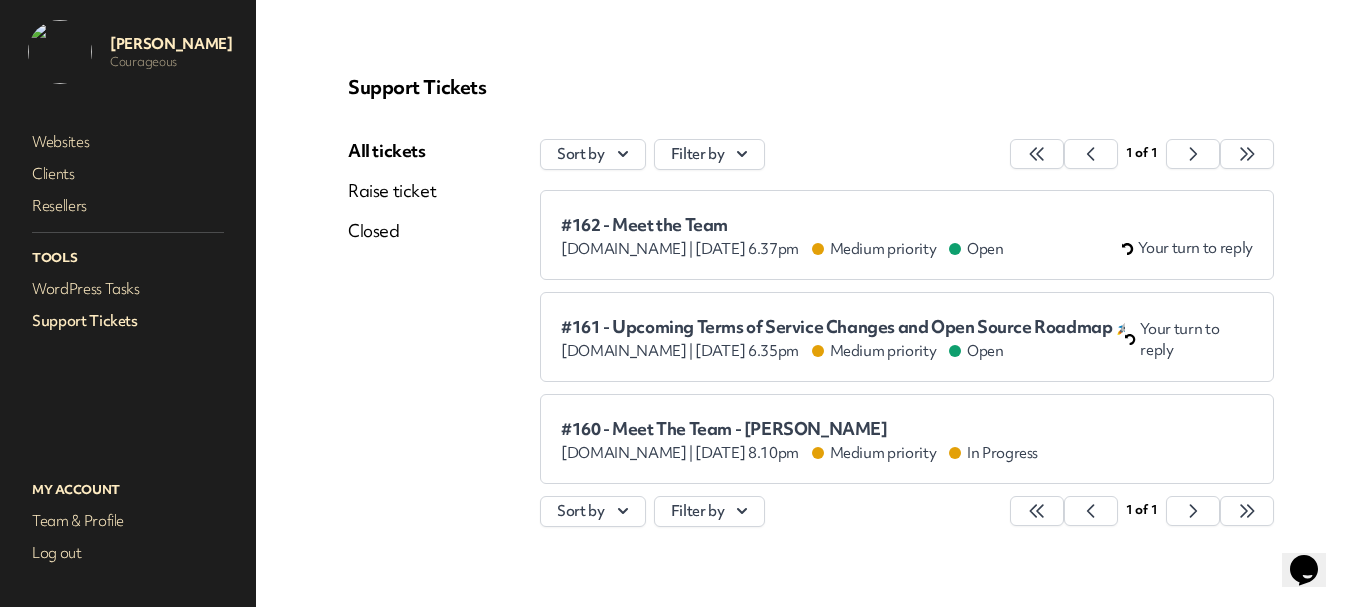 scroll, scrollTop: 0, scrollLeft: 0, axis: both 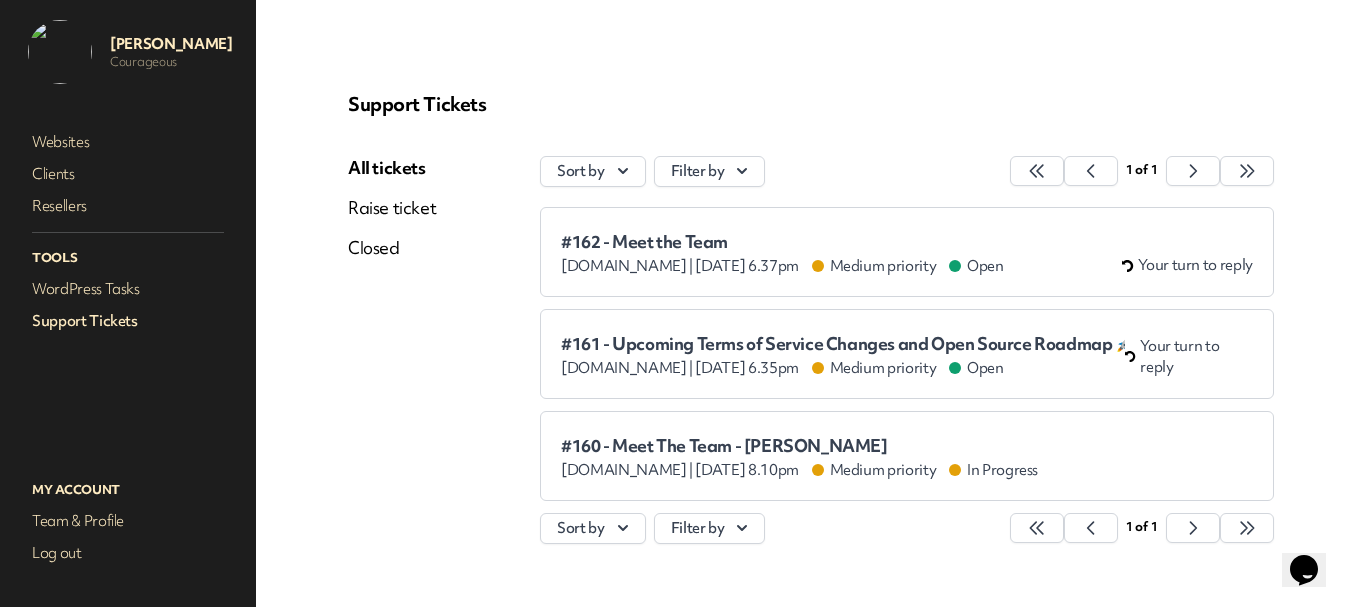 click on "#162 - Meet the Team" at bounding box center (782, 242) 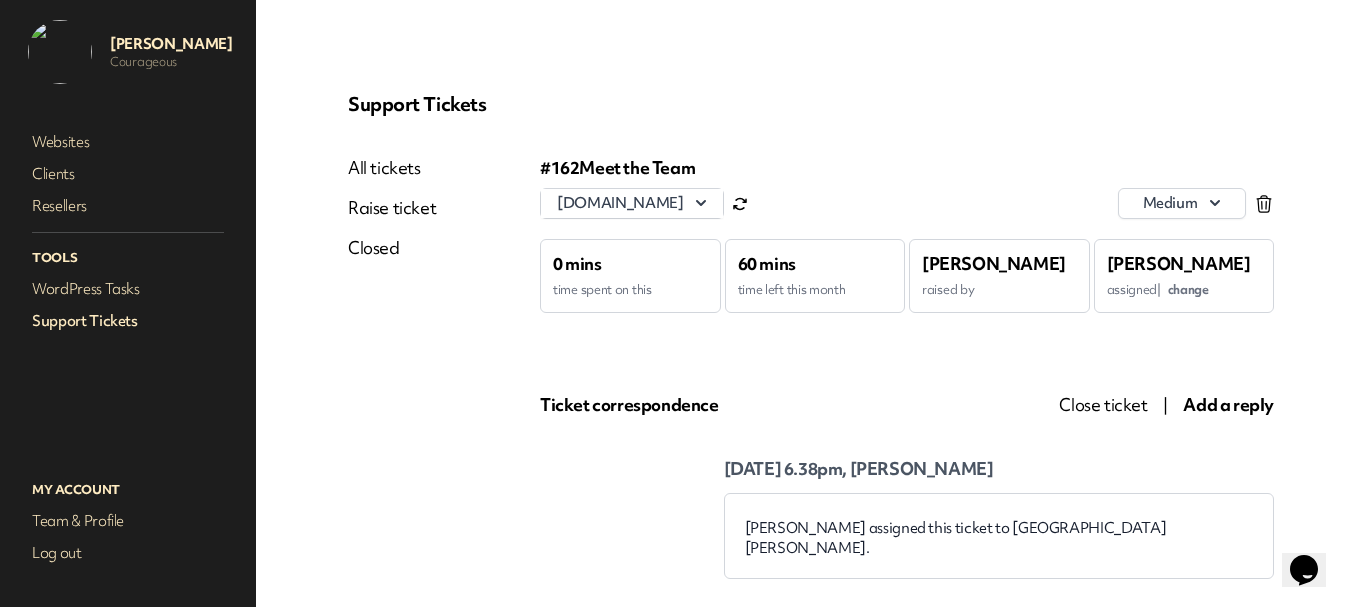 scroll, scrollTop: 0, scrollLeft: 0, axis: both 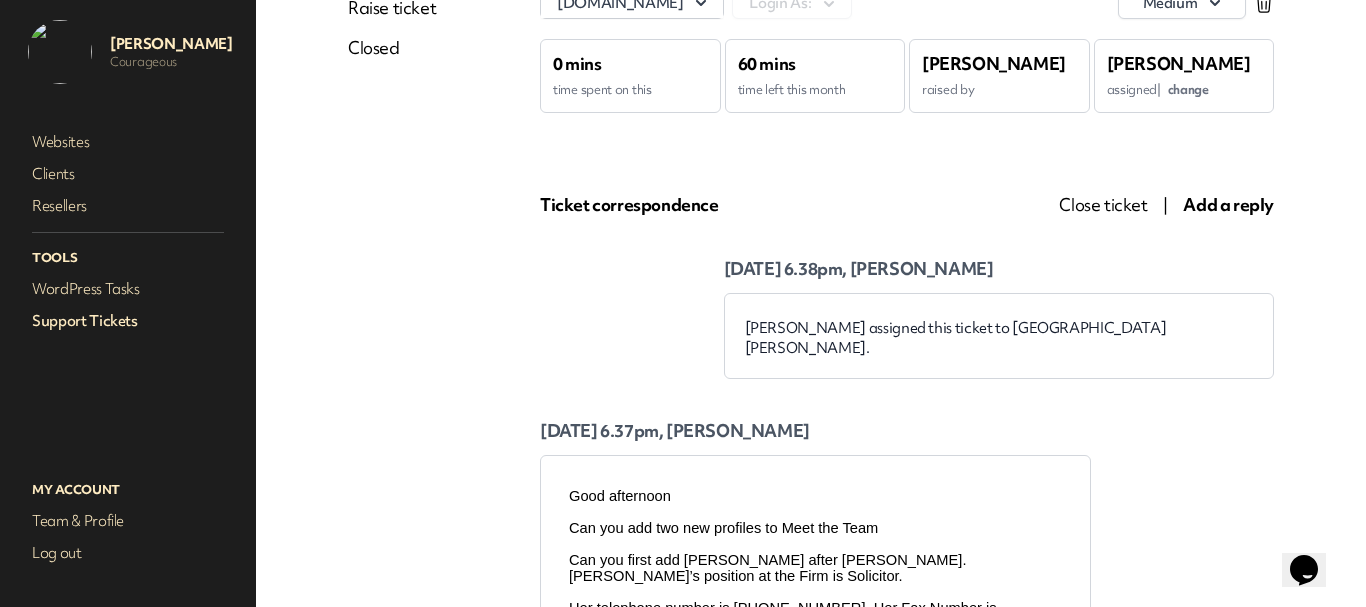 click on "Support Tickets" at bounding box center (128, 321) 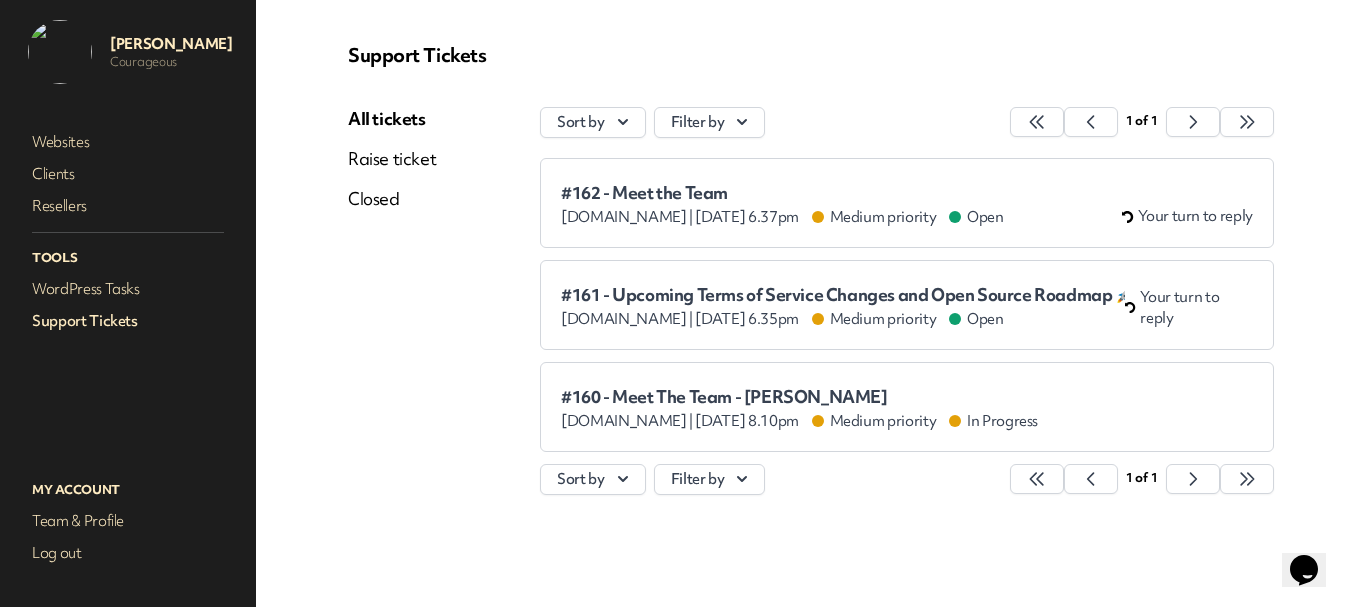 click on "#162 - Meet the Team" at bounding box center [782, 193] 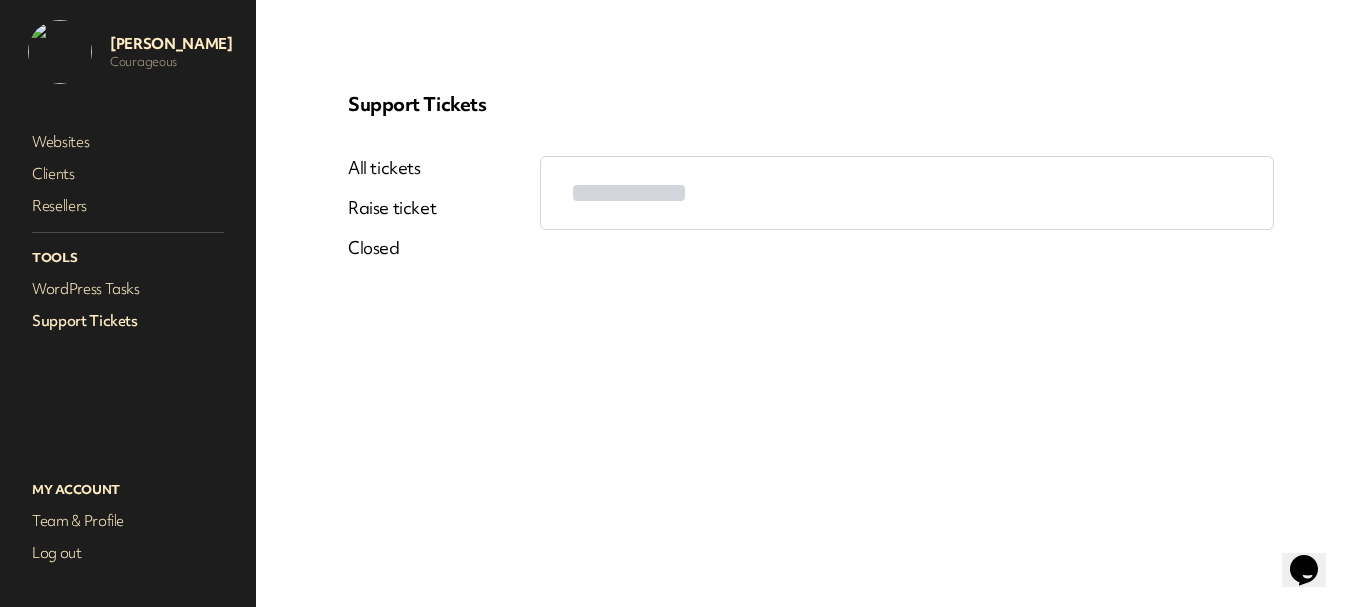 scroll, scrollTop: 0, scrollLeft: 0, axis: both 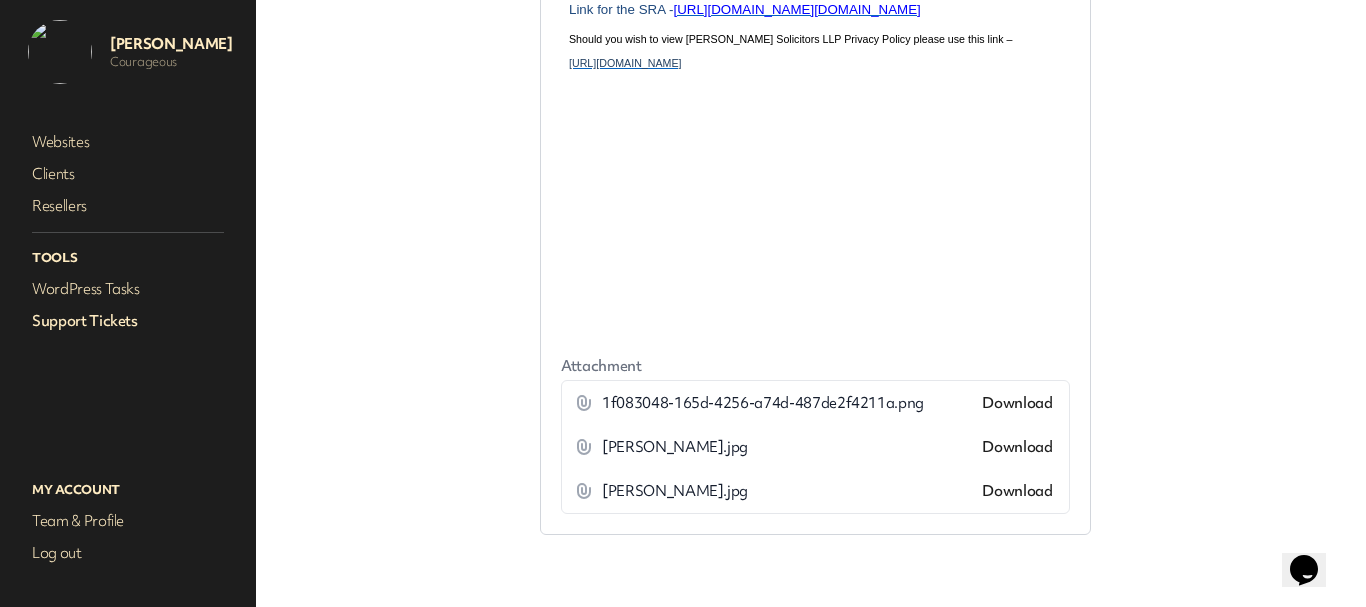 click on "Download" at bounding box center (1017, 447) 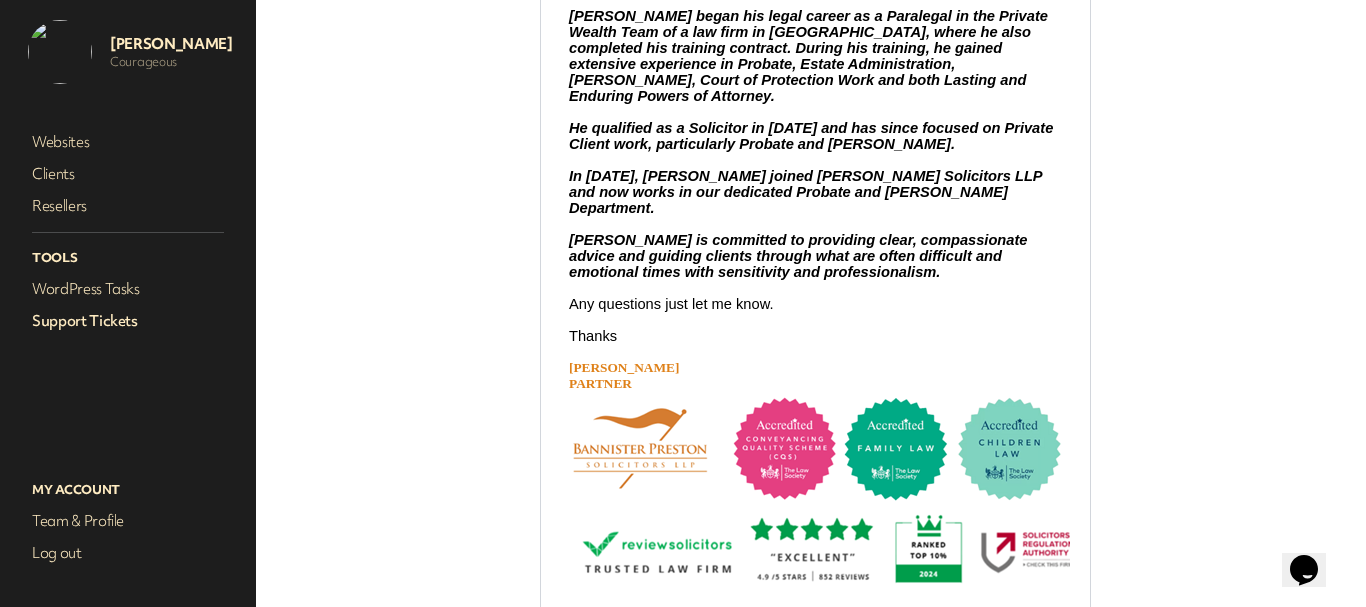 scroll, scrollTop: 1080, scrollLeft: 0, axis: vertical 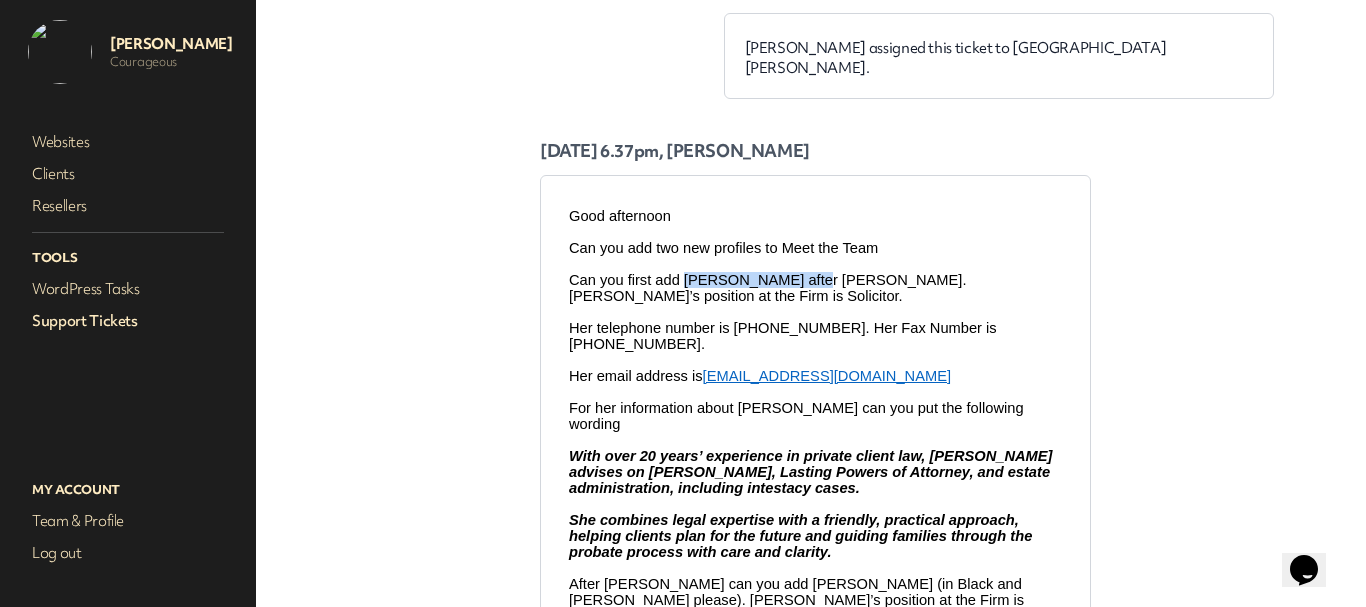 drag, startPoint x: 673, startPoint y: 291, endPoint x: 791, endPoint y: 293, distance: 118.016945 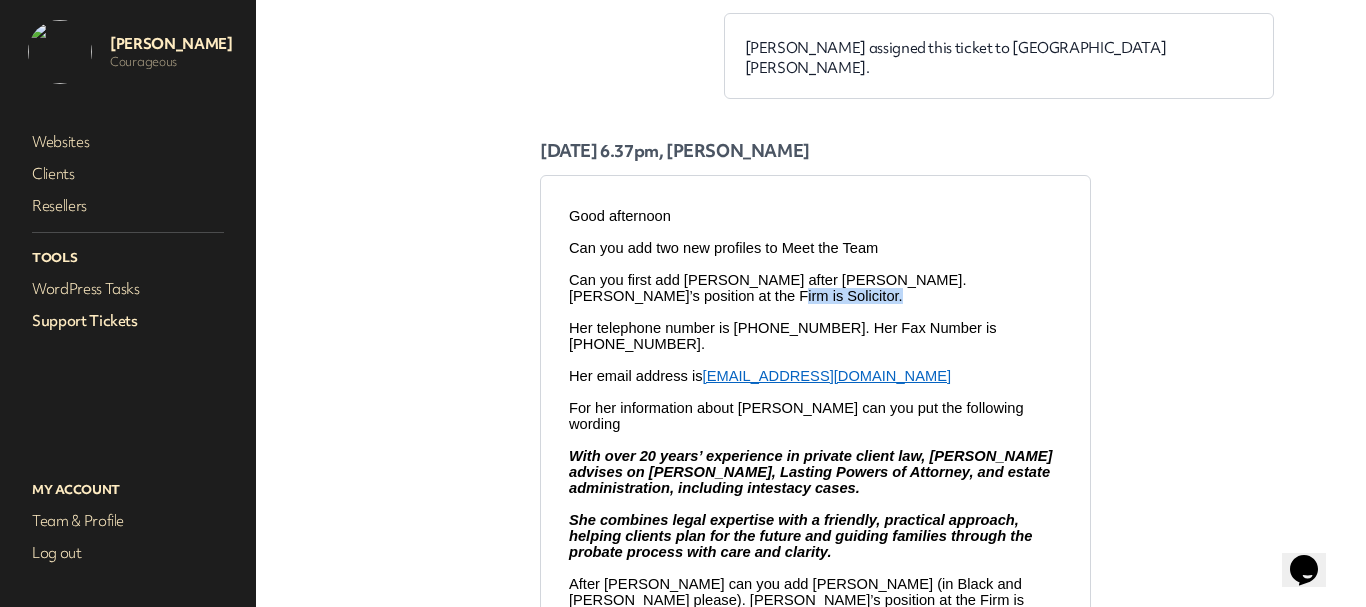 drag, startPoint x: 607, startPoint y: 308, endPoint x: 698, endPoint y: 311, distance: 91.04944 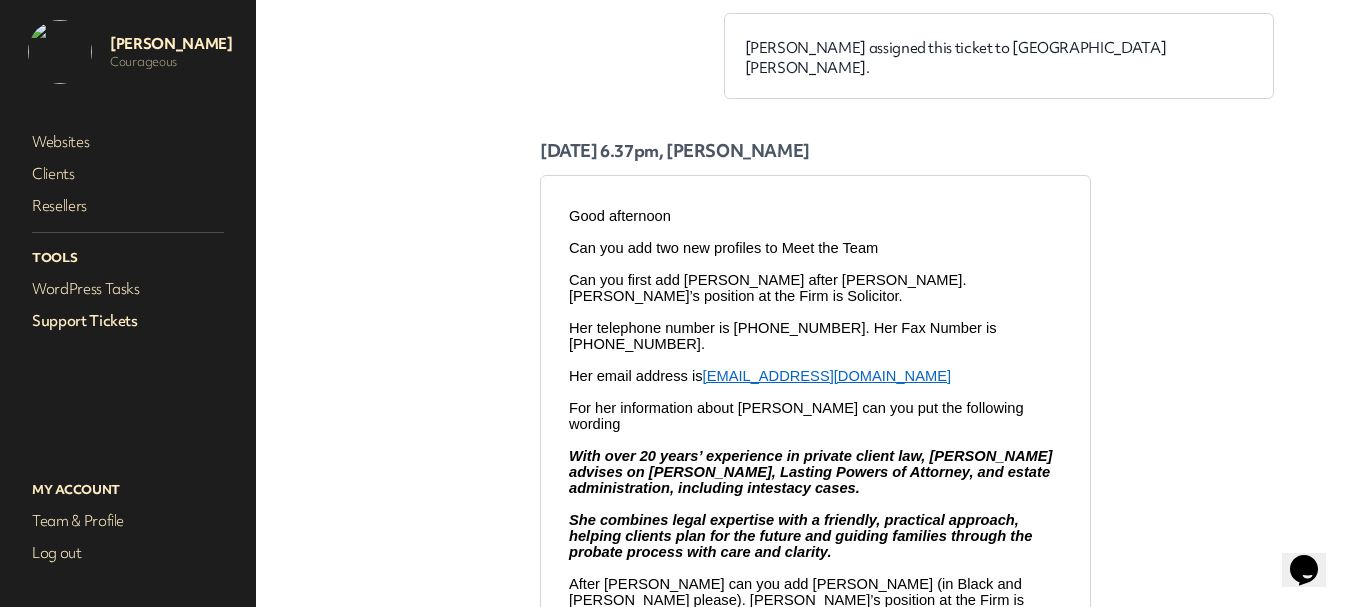 click at bounding box center (815, 312) 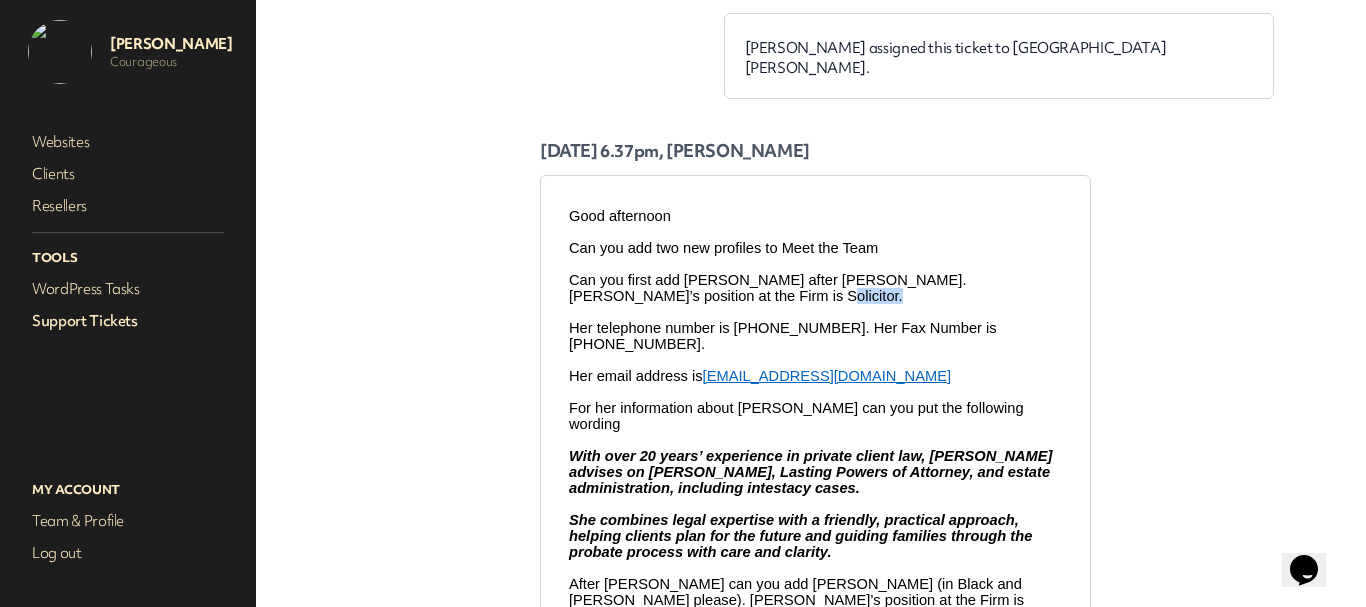 click on "Can you first add [PERSON_NAME] after [PERSON_NAME]. [PERSON_NAME]’s position at the Firm is Solicitor." at bounding box center [767, 288] 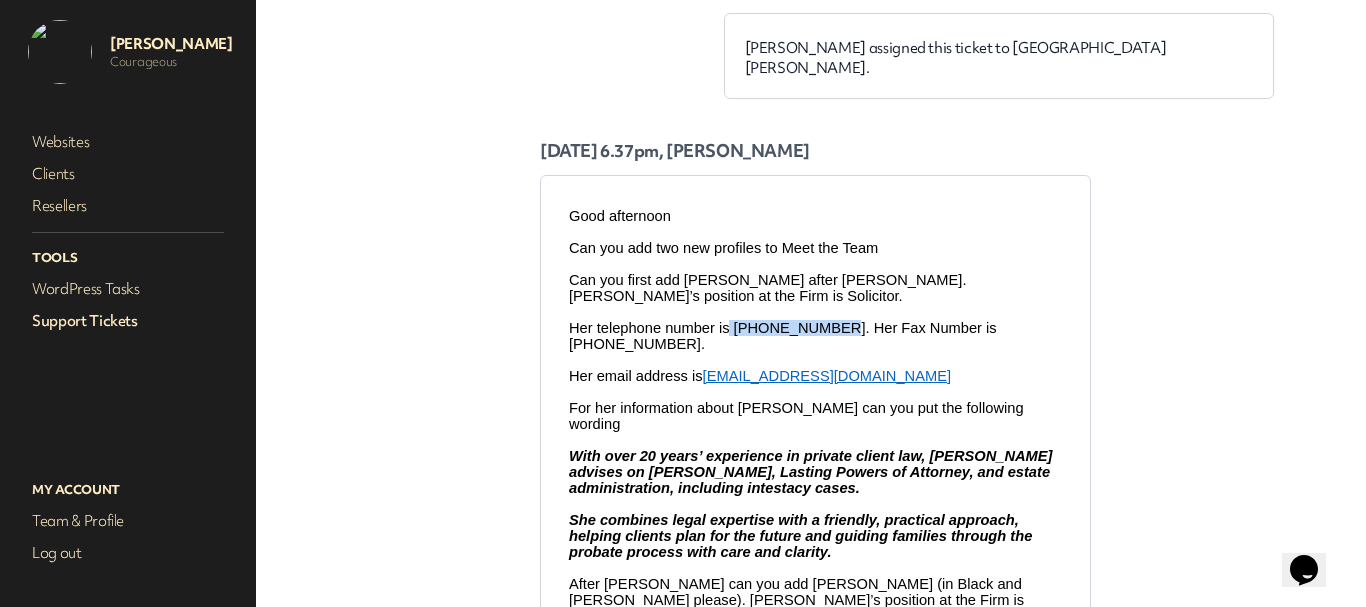 drag, startPoint x: 719, startPoint y: 341, endPoint x: 810, endPoint y: 348, distance: 91.26884 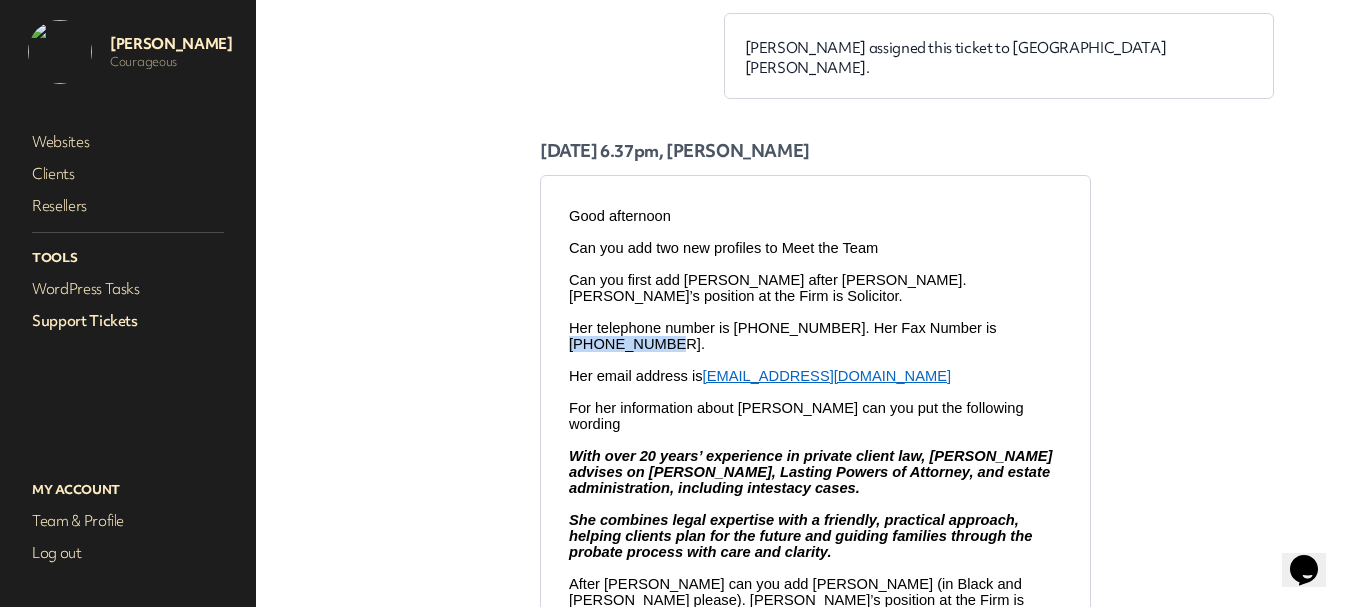 drag, startPoint x: 929, startPoint y: 343, endPoint x: 1017, endPoint y: 340, distance: 88.051125 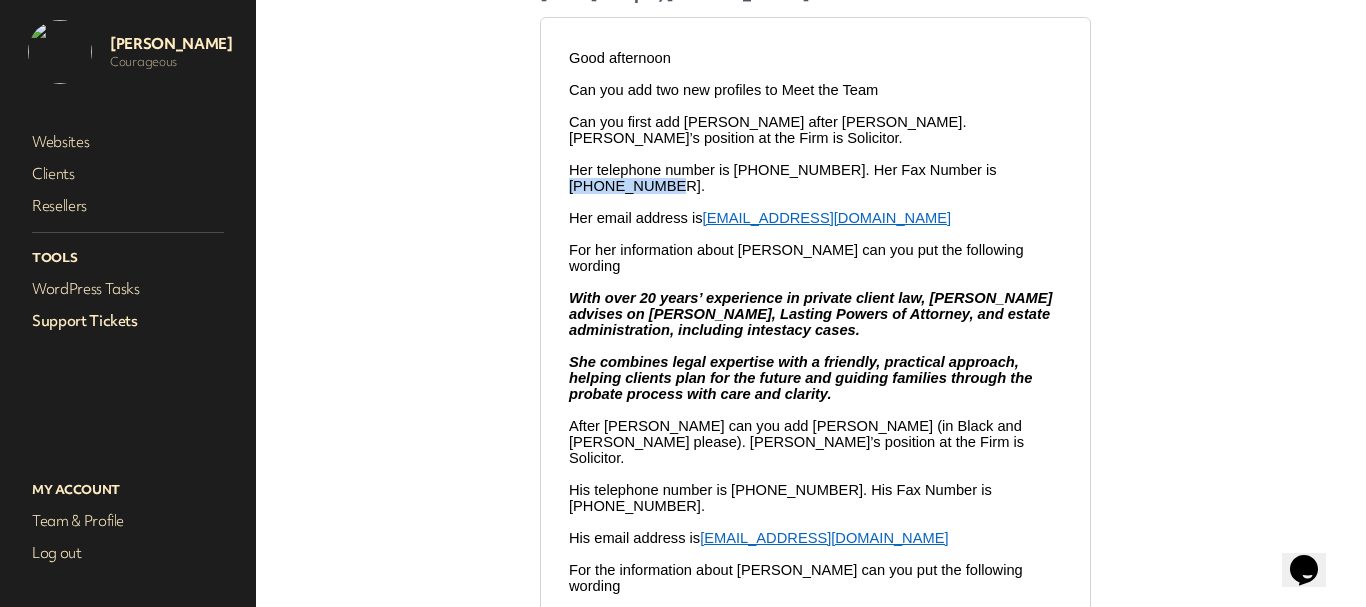 scroll, scrollTop: 680, scrollLeft: 0, axis: vertical 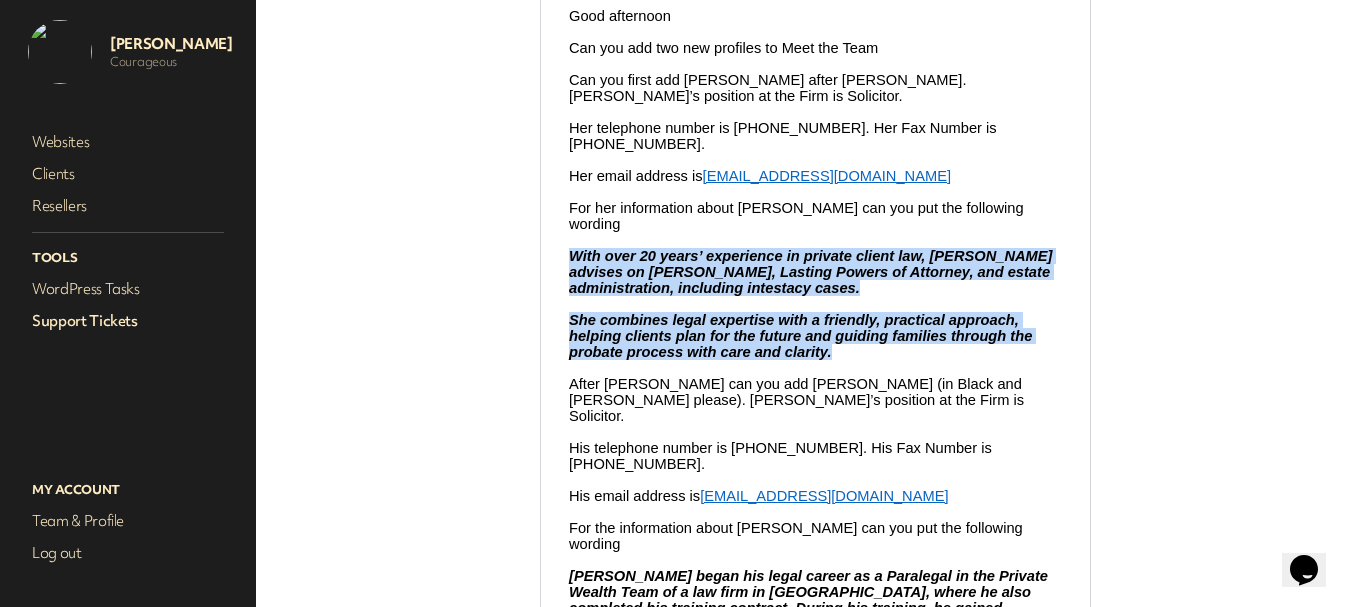drag, startPoint x: 570, startPoint y: 248, endPoint x: 665, endPoint y: 359, distance: 146.1027 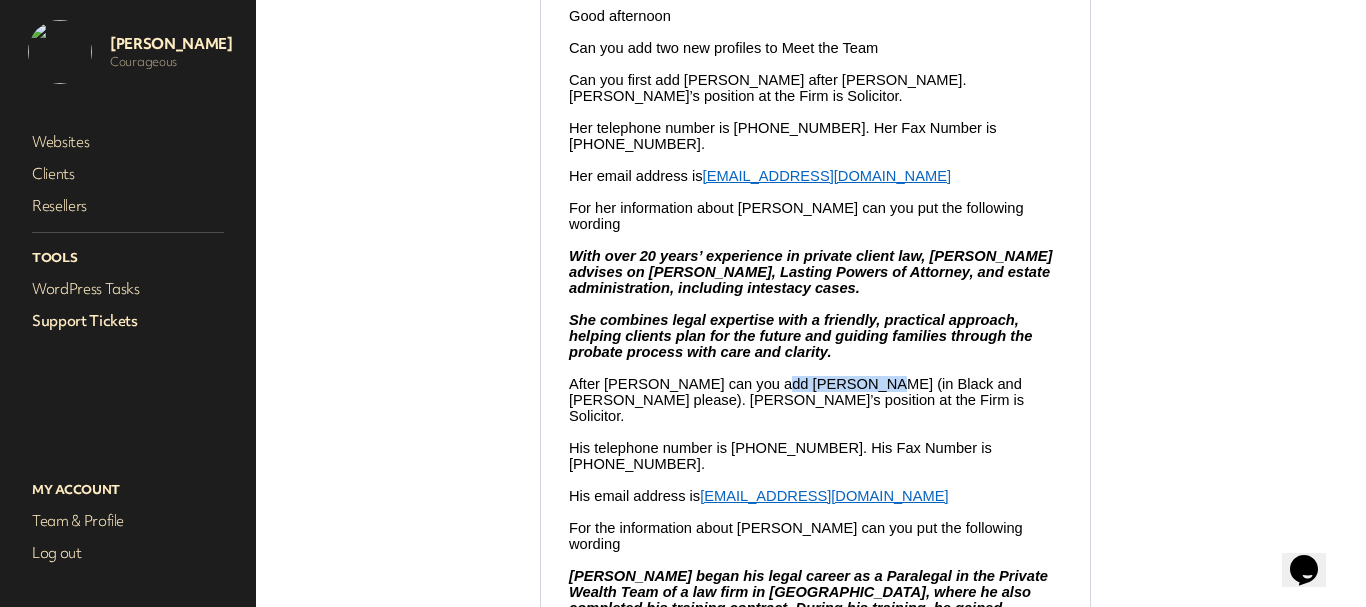 drag, startPoint x: 746, startPoint y: 390, endPoint x: 832, endPoint y: 389, distance: 86.00581 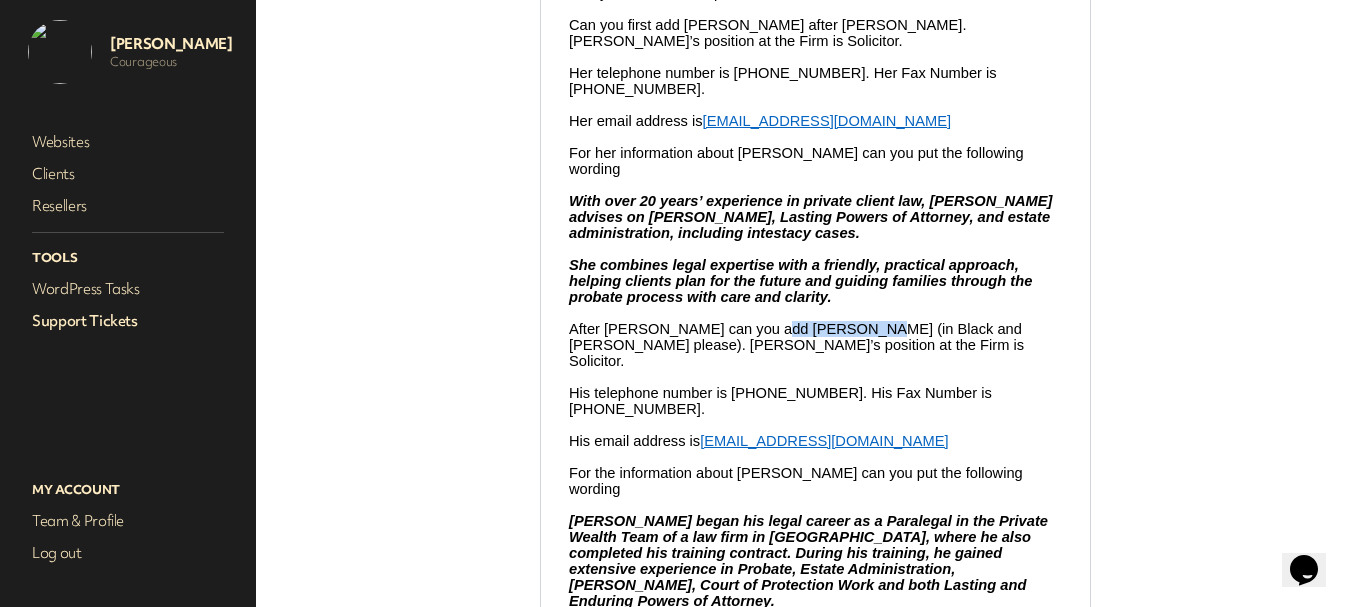 scroll, scrollTop: 780, scrollLeft: 0, axis: vertical 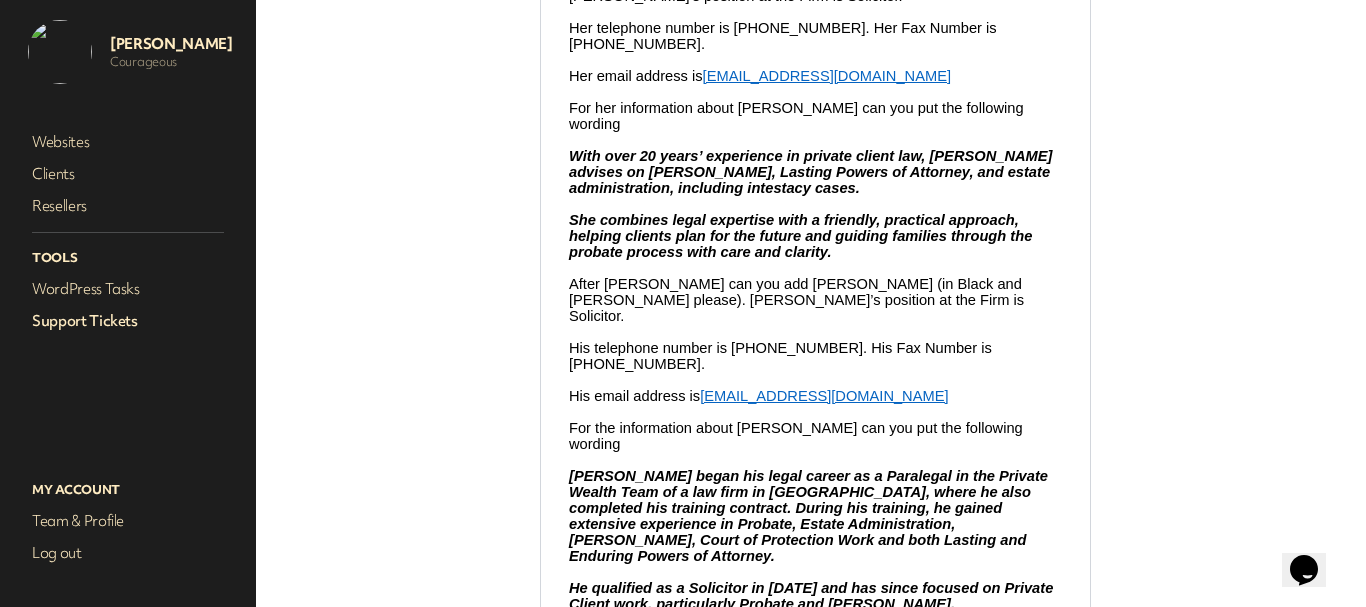click on "After [PERSON_NAME] can you add [PERSON_NAME] (in Black and [PERSON_NAME] please). [PERSON_NAME]’s position at the Firm is Solicitor." at bounding box center (796, 300) 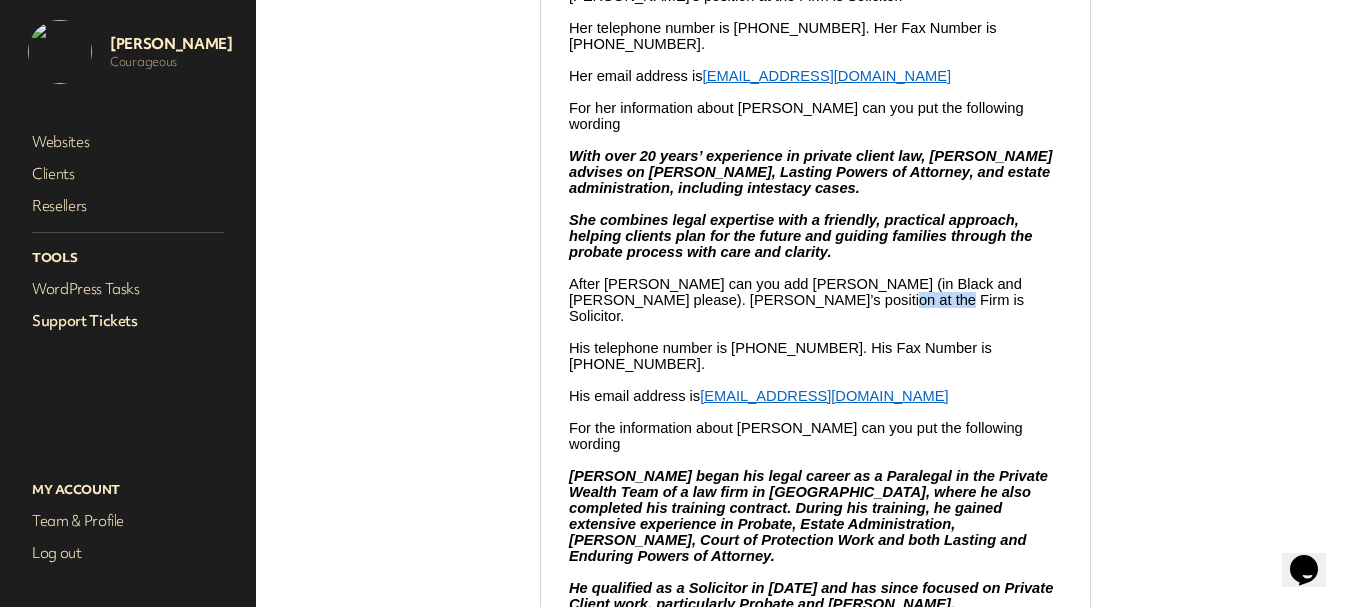 click on "After [PERSON_NAME] can you add [PERSON_NAME] (in Black and [PERSON_NAME] please). [PERSON_NAME]’s position at the Firm is Solicitor." at bounding box center [796, 300] 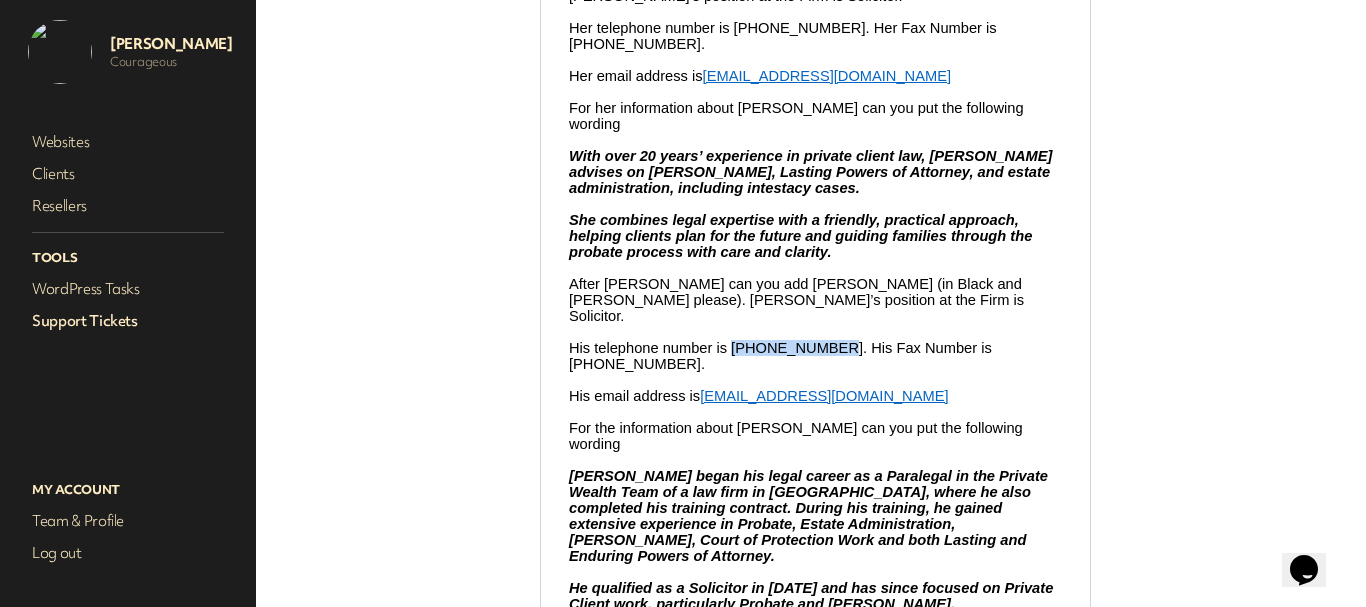 drag, startPoint x: 716, startPoint y: 341, endPoint x: 807, endPoint y: 338, distance: 91.04944 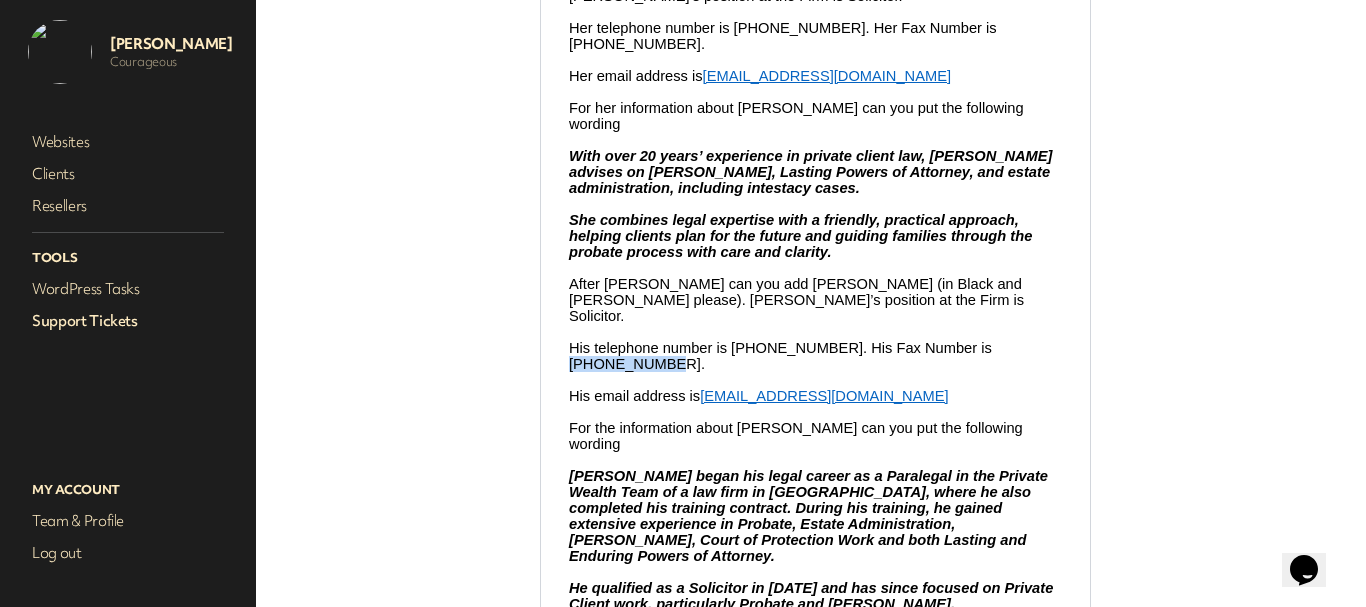 drag, startPoint x: 926, startPoint y: 341, endPoint x: 1011, endPoint y: 347, distance: 85.2115 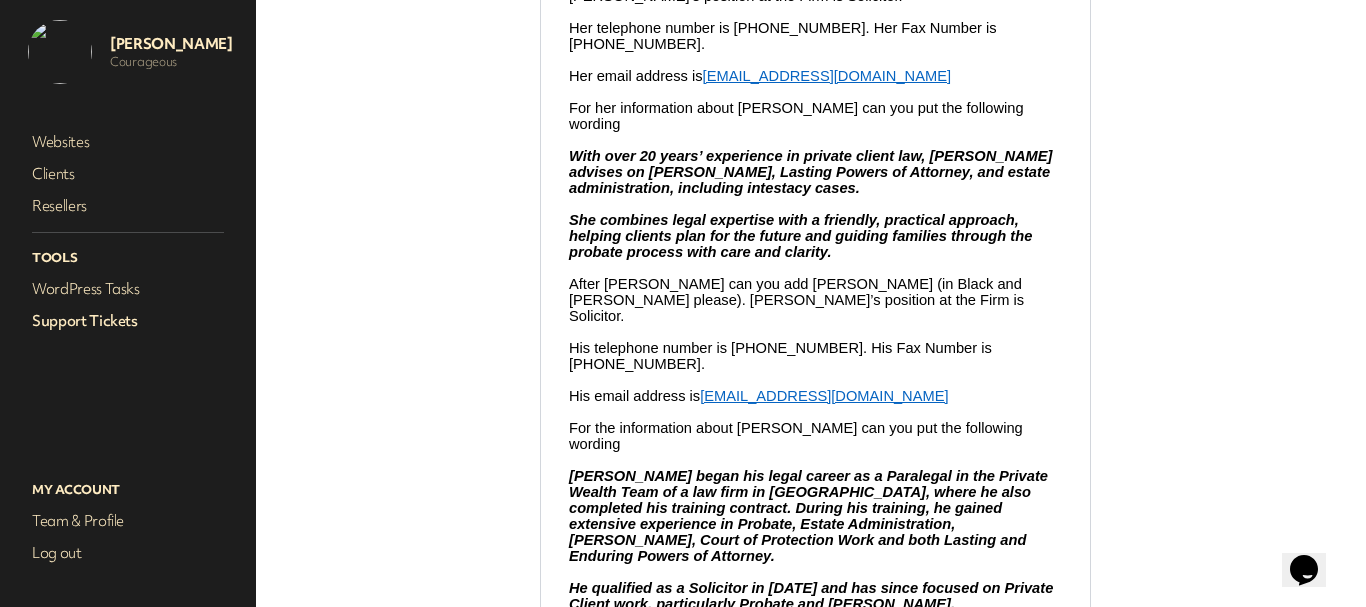 click at bounding box center (815, 380) 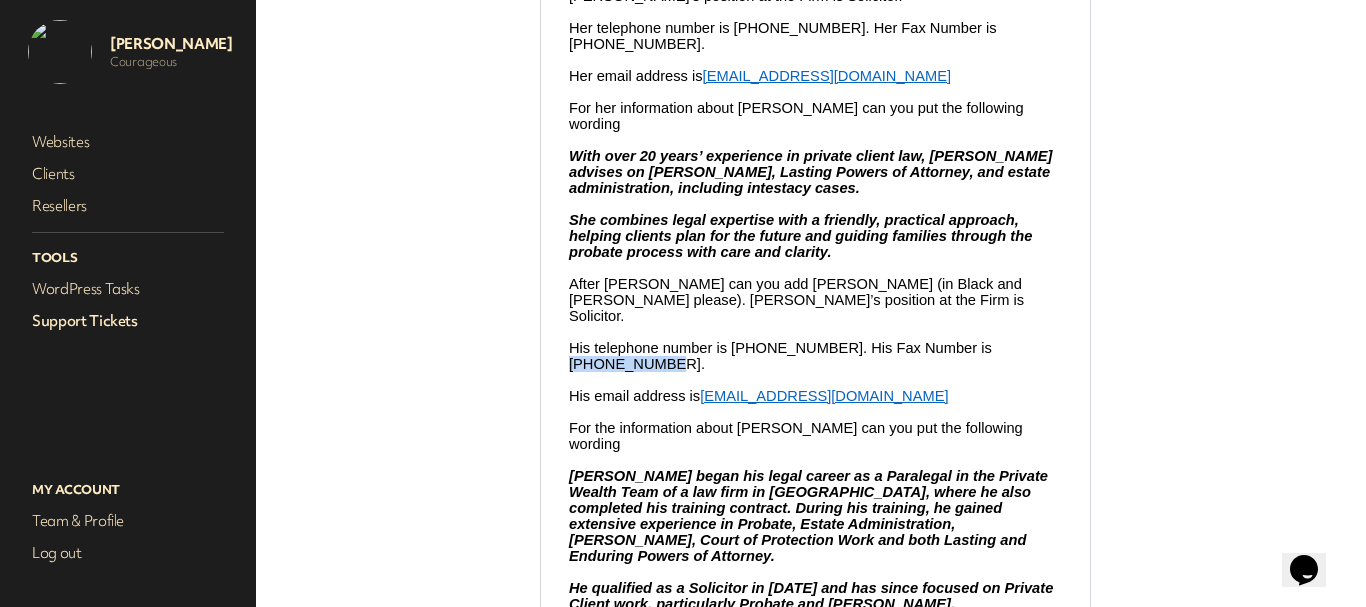 drag, startPoint x: 922, startPoint y: 342, endPoint x: 1012, endPoint y: 338, distance: 90.088844 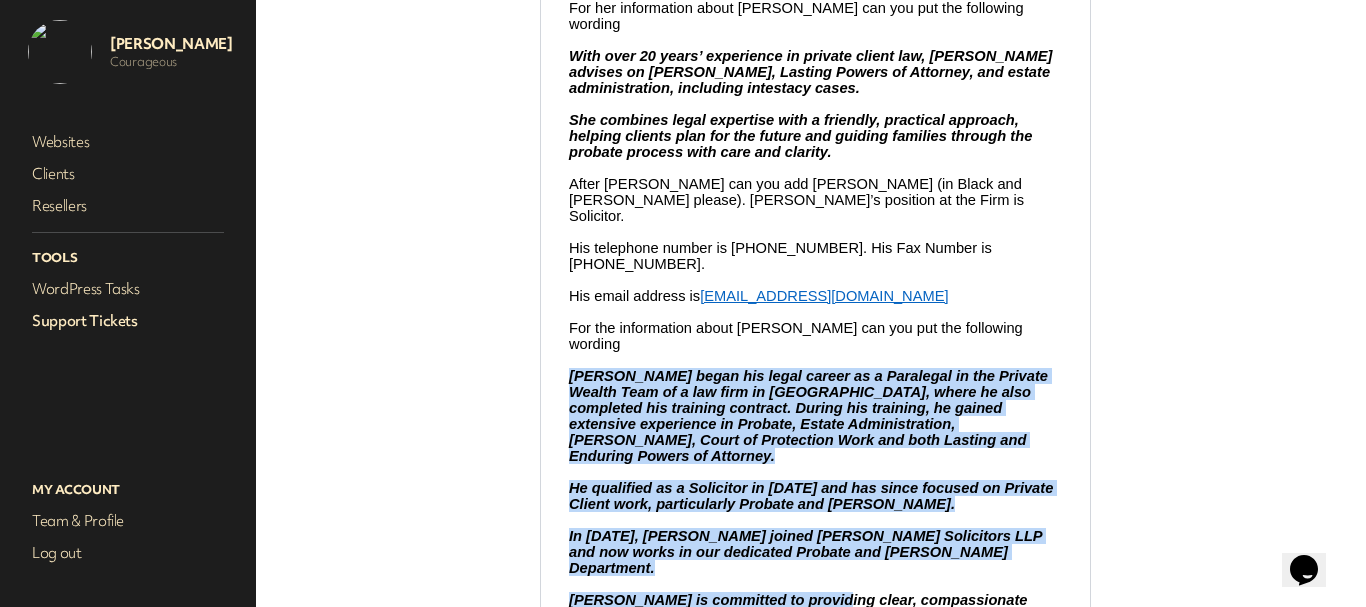 scroll, scrollTop: 980, scrollLeft: 0, axis: vertical 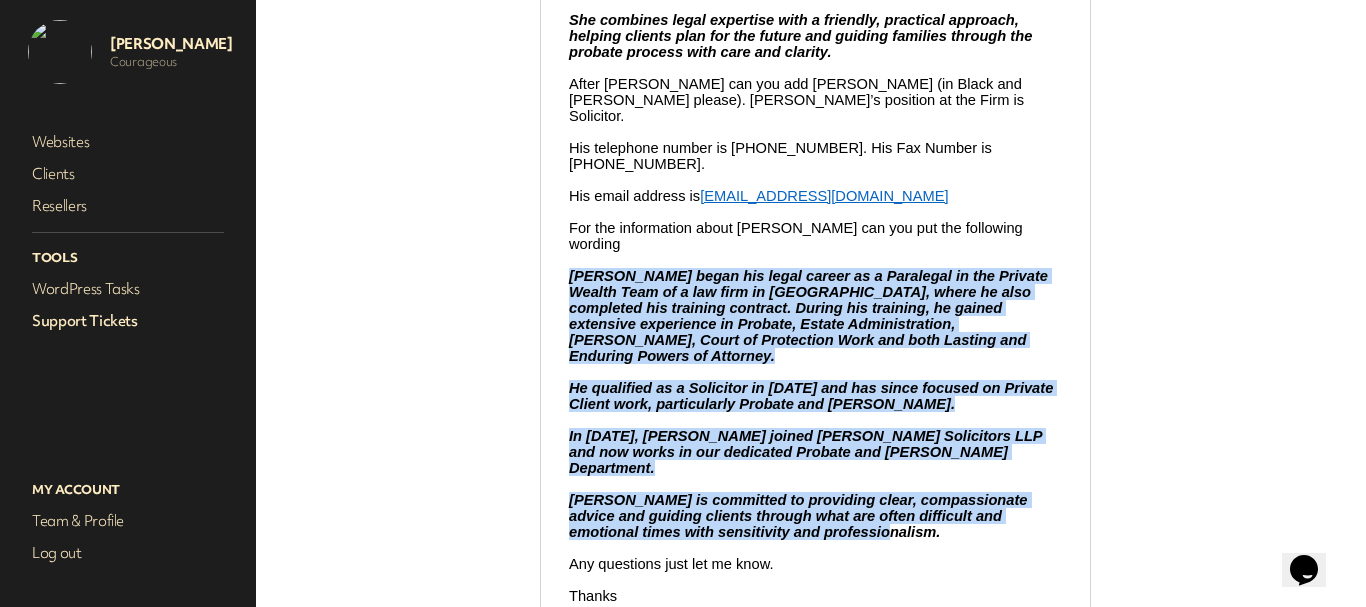 drag, startPoint x: 570, startPoint y: 252, endPoint x: 750, endPoint y: 495, distance: 302.40536 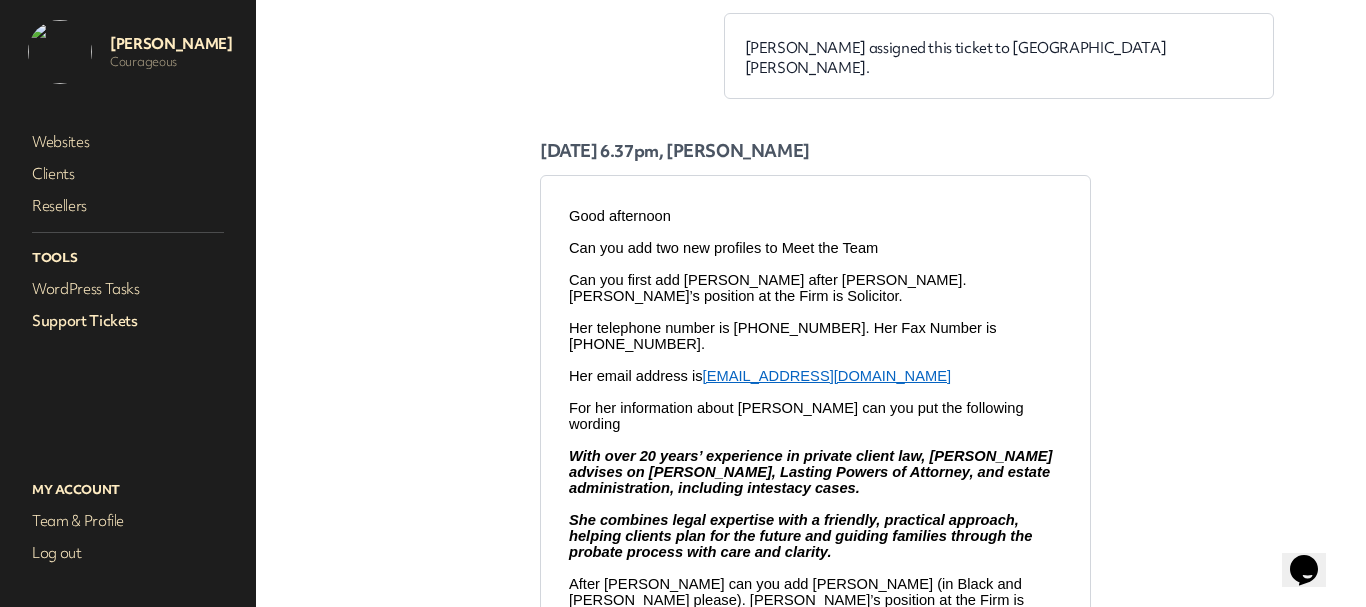 scroll, scrollTop: 880, scrollLeft: 0, axis: vertical 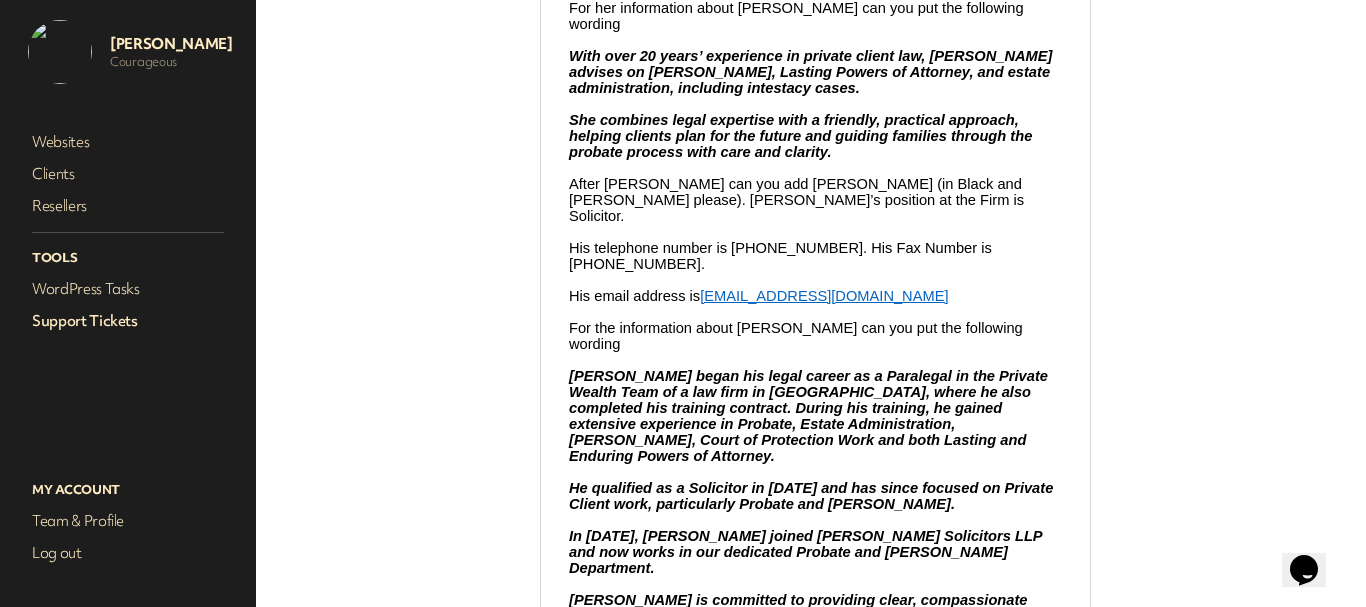 click at bounding box center (815, 312) 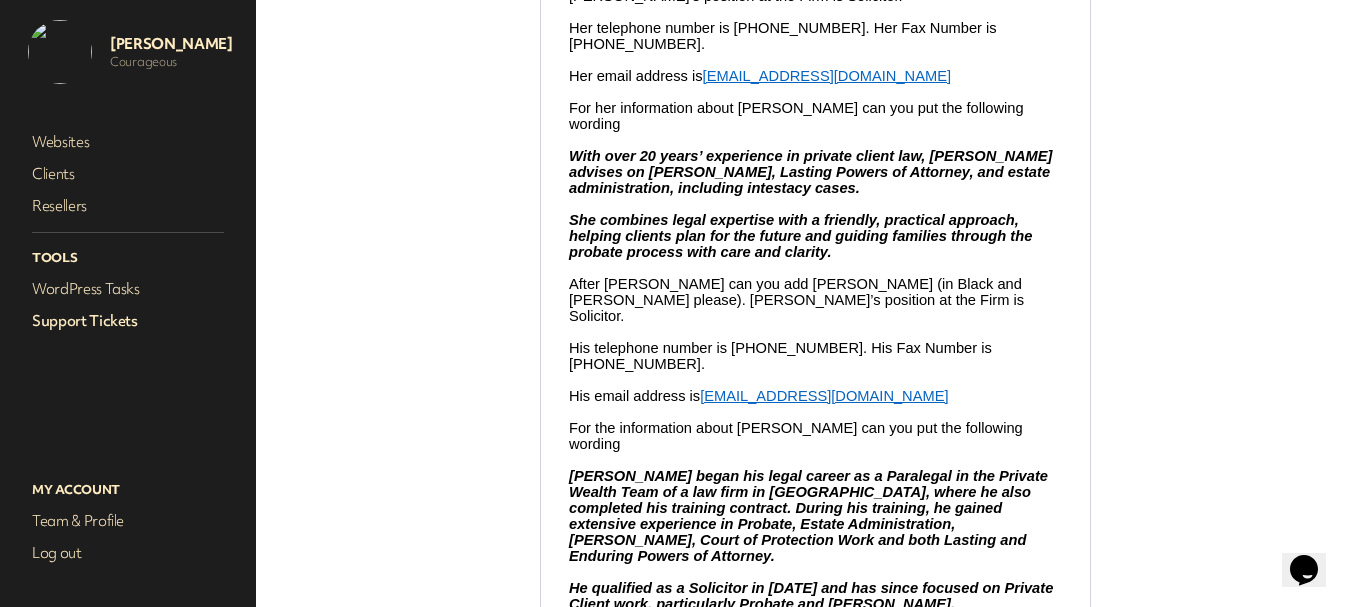 scroll, scrollTop: 280, scrollLeft: 0, axis: vertical 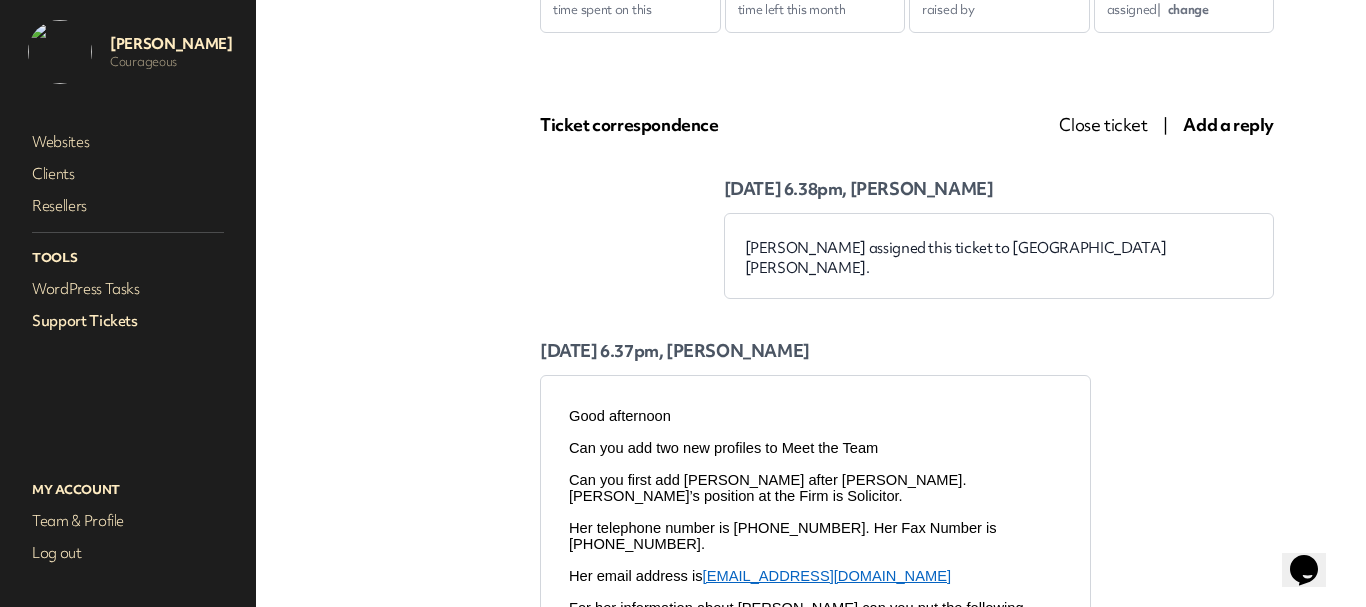 click on "Add a reply" at bounding box center [1228, 124] 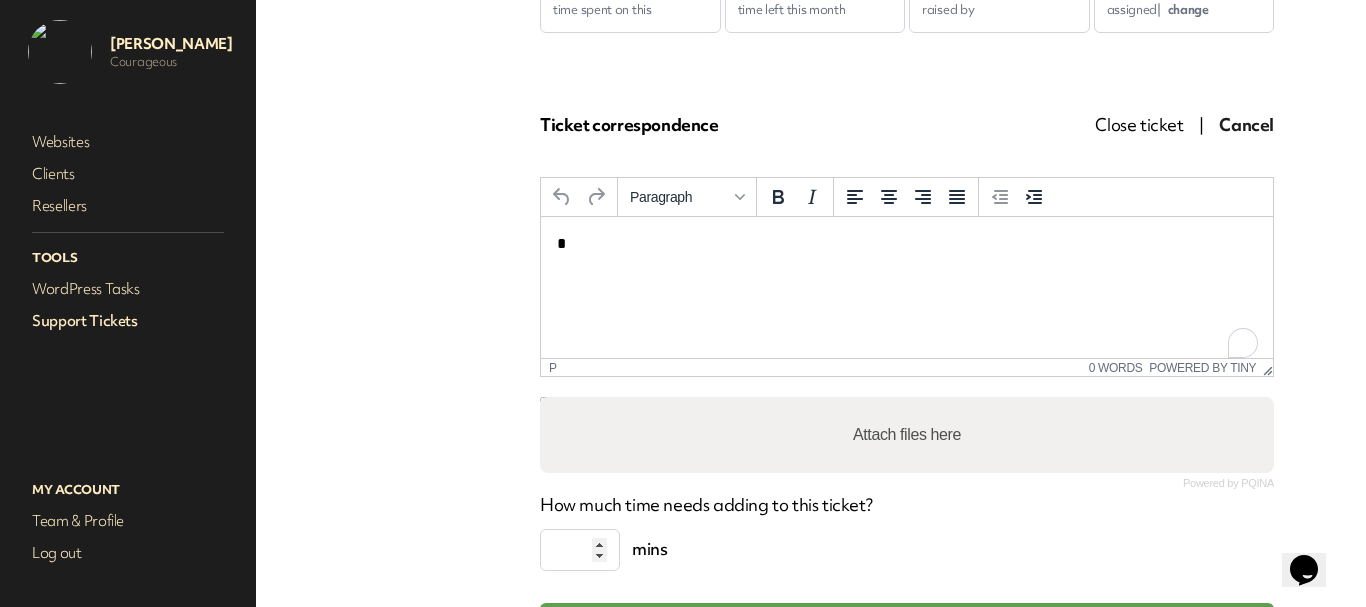 scroll, scrollTop: 0, scrollLeft: 0, axis: both 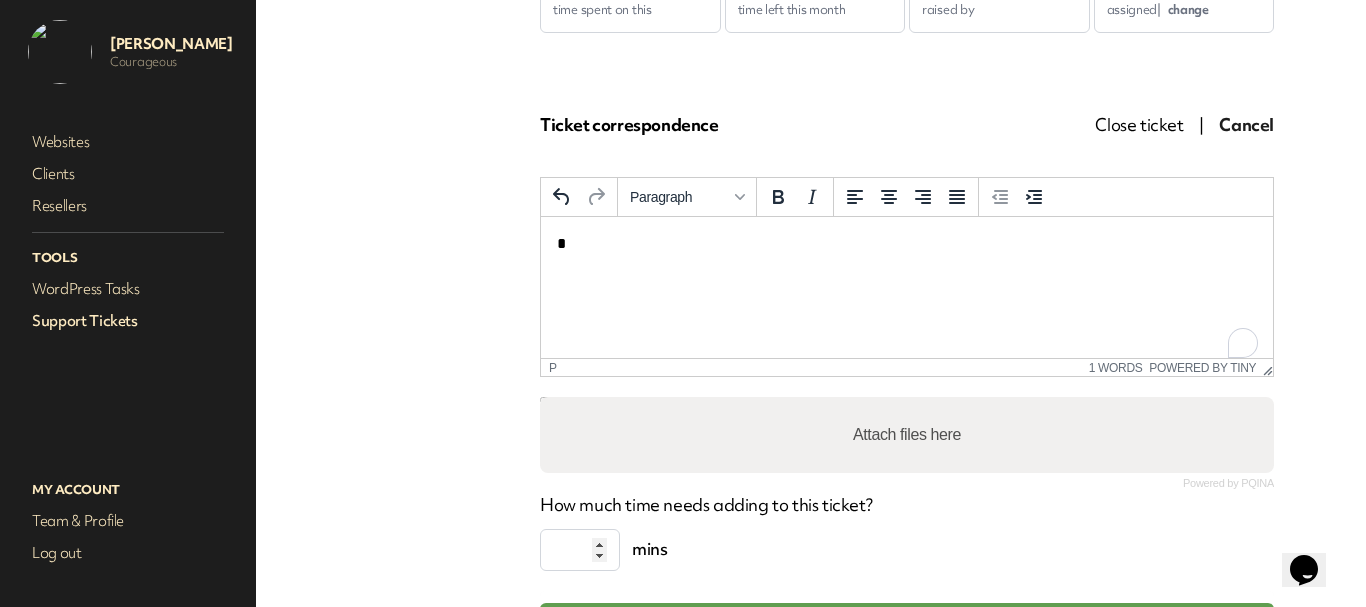 type 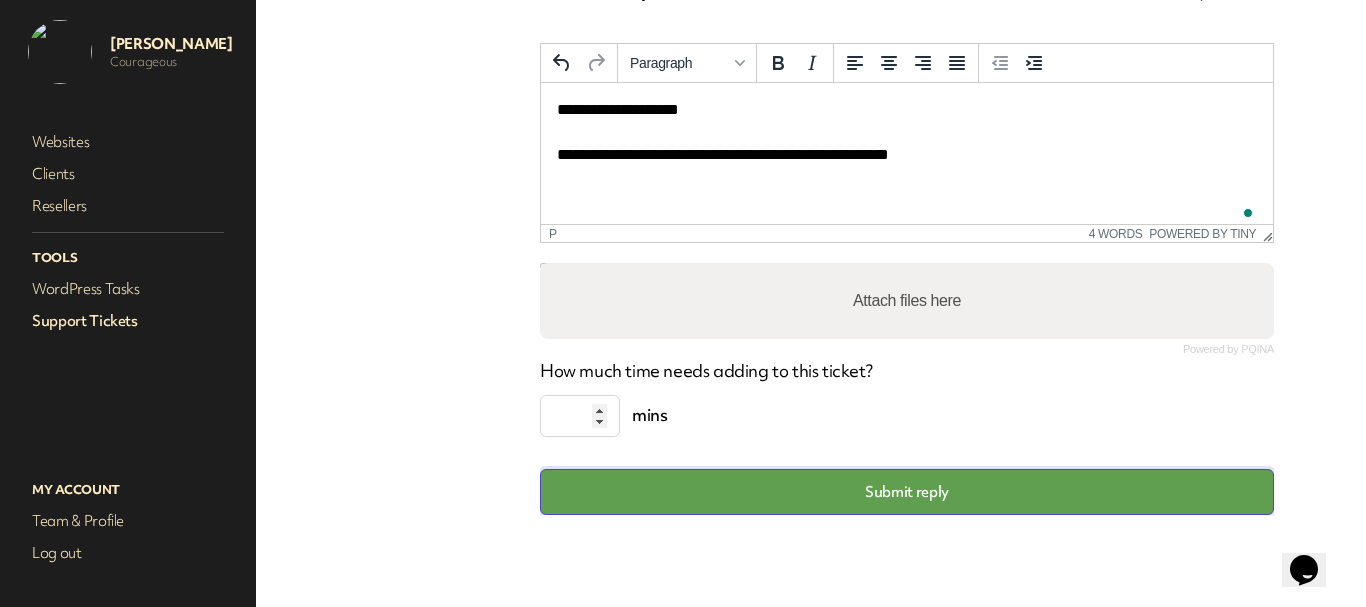 click on "Submit reply" at bounding box center [907, 492] 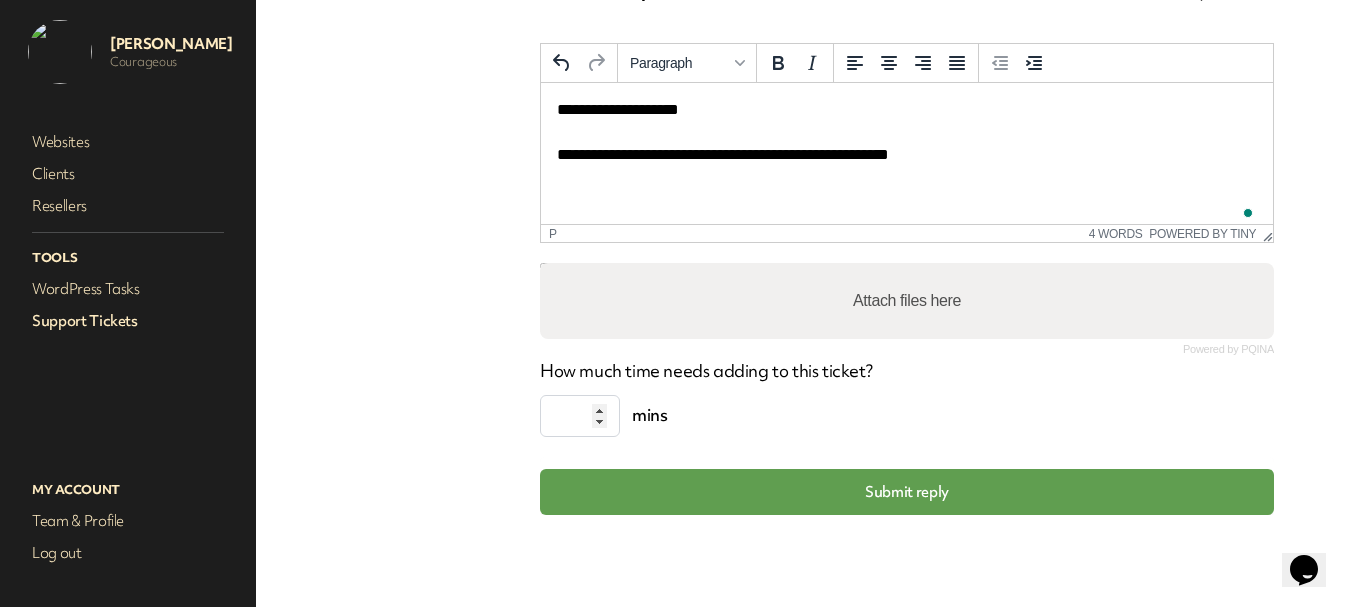 scroll, scrollTop: 376, scrollLeft: 0, axis: vertical 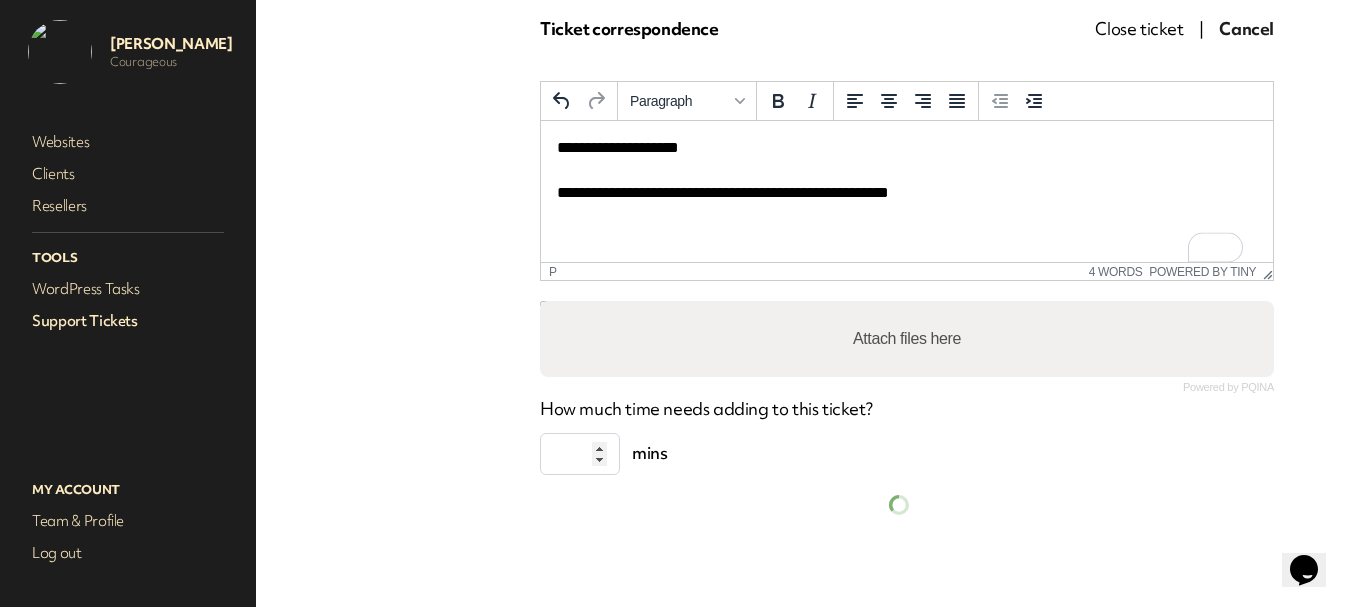 click on "Support Tickets" at bounding box center [128, 321] 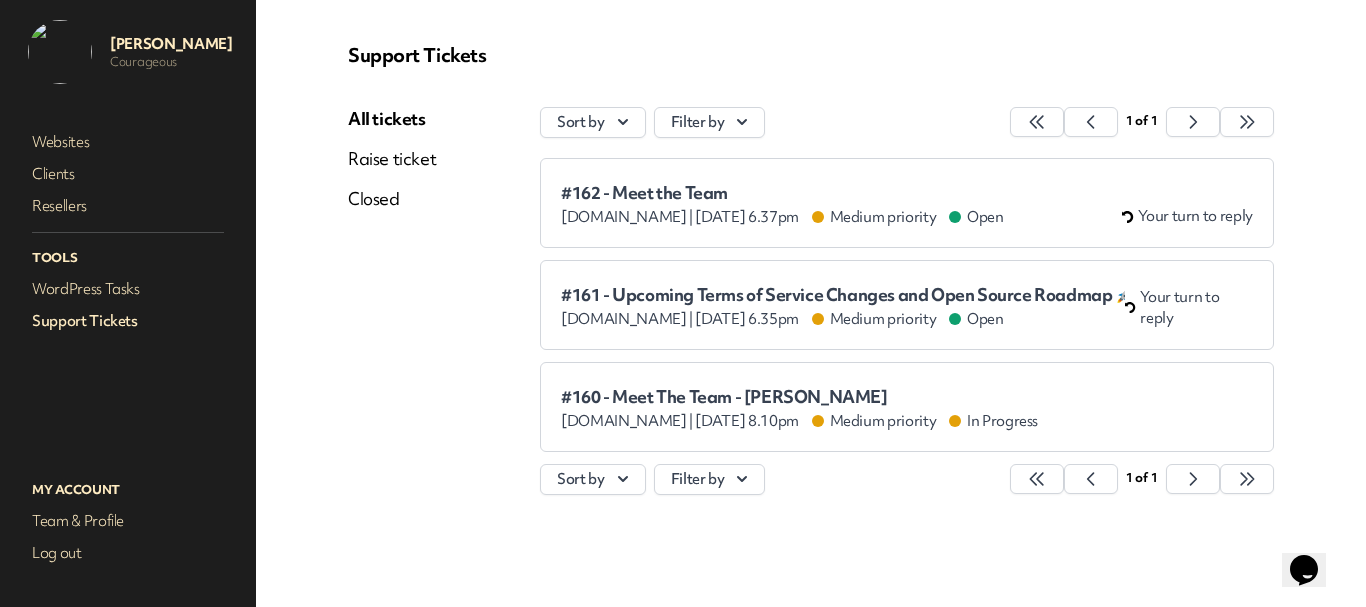 scroll, scrollTop: 49, scrollLeft: 0, axis: vertical 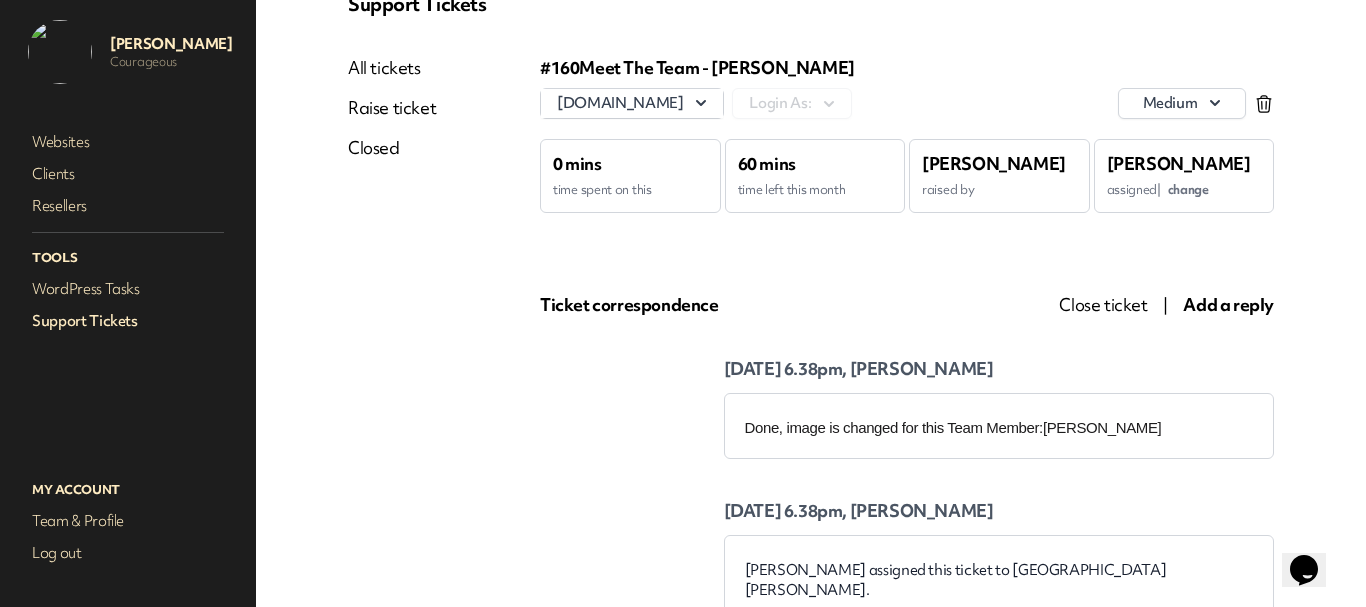 click on "Close ticket" at bounding box center [1103, 304] 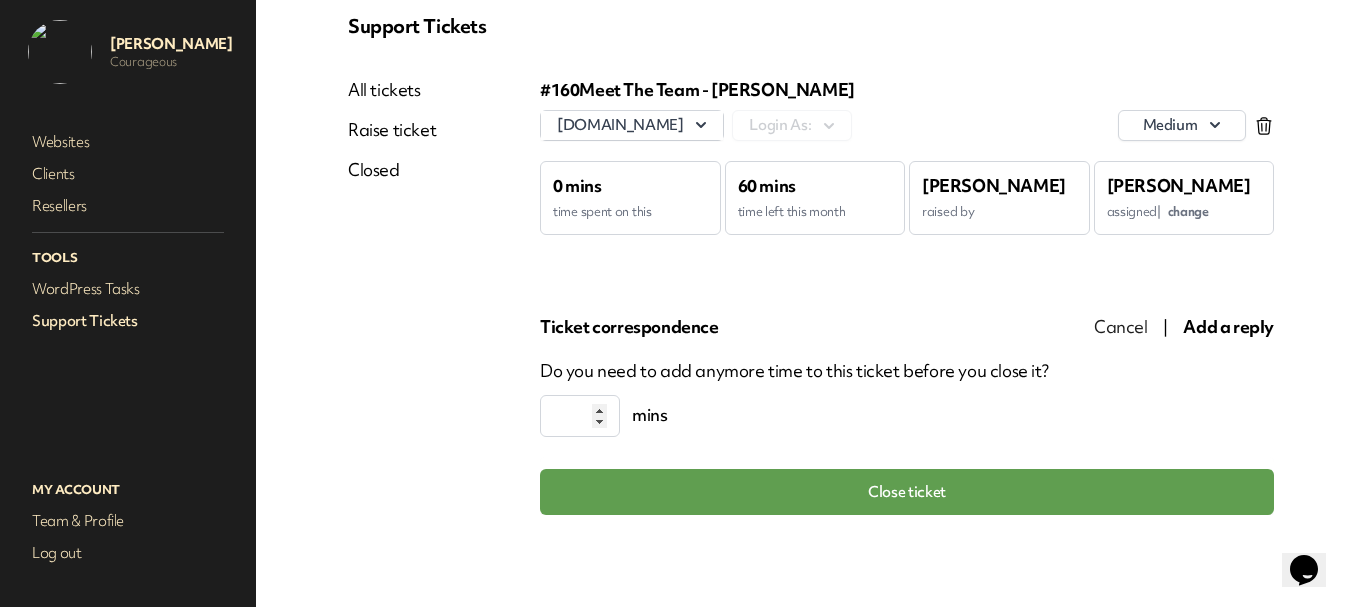 click on "Support Tickets
All tickets
Raise ticket
Closed
#160  Meet The Team - [PERSON_NAME]
[DOMAIN_NAME]
Login As:
medium
0 mins   time spent on this   60 mins   time left this month   [PERSON_NAME]   raised by   [PERSON_NAME]   assigned
|
change
Ticket correspondence     Cancel   |   Add a reply                     Do you need to add anymore time to this ticket before you close it?   *
mins
Close ticket" at bounding box center [811, 264] 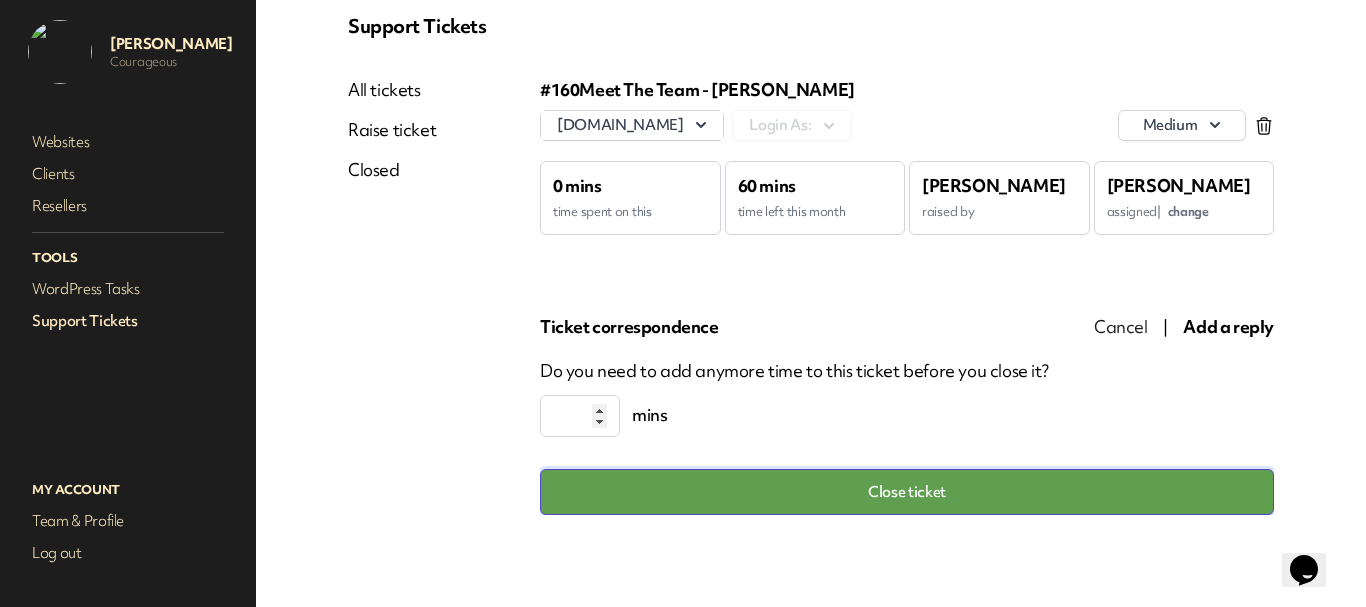 click on "Close ticket" at bounding box center (907, 492) 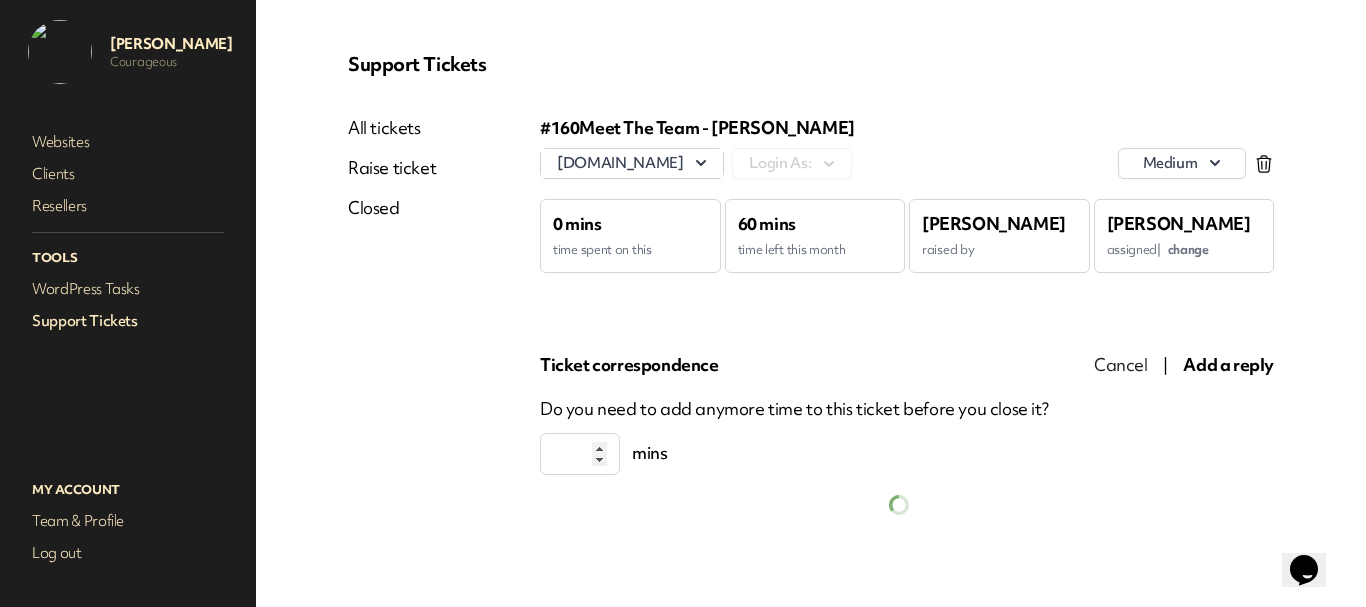 scroll, scrollTop: 78, scrollLeft: 0, axis: vertical 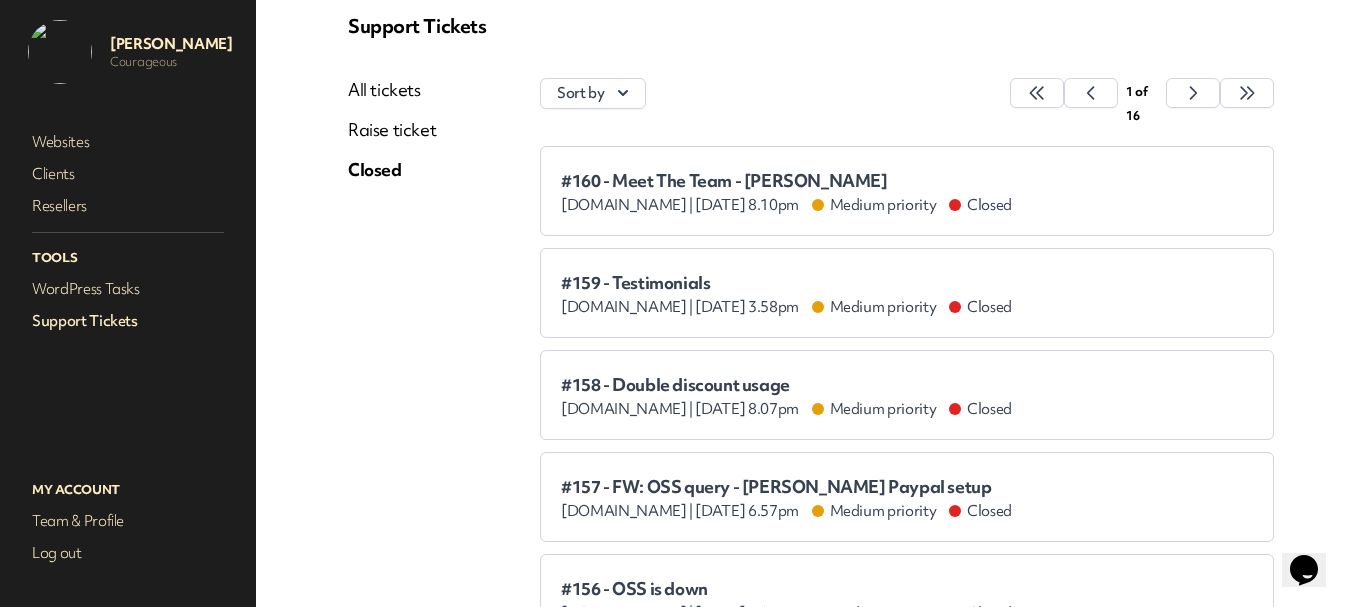 click on "Support Tickets" at bounding box center (128, 321) 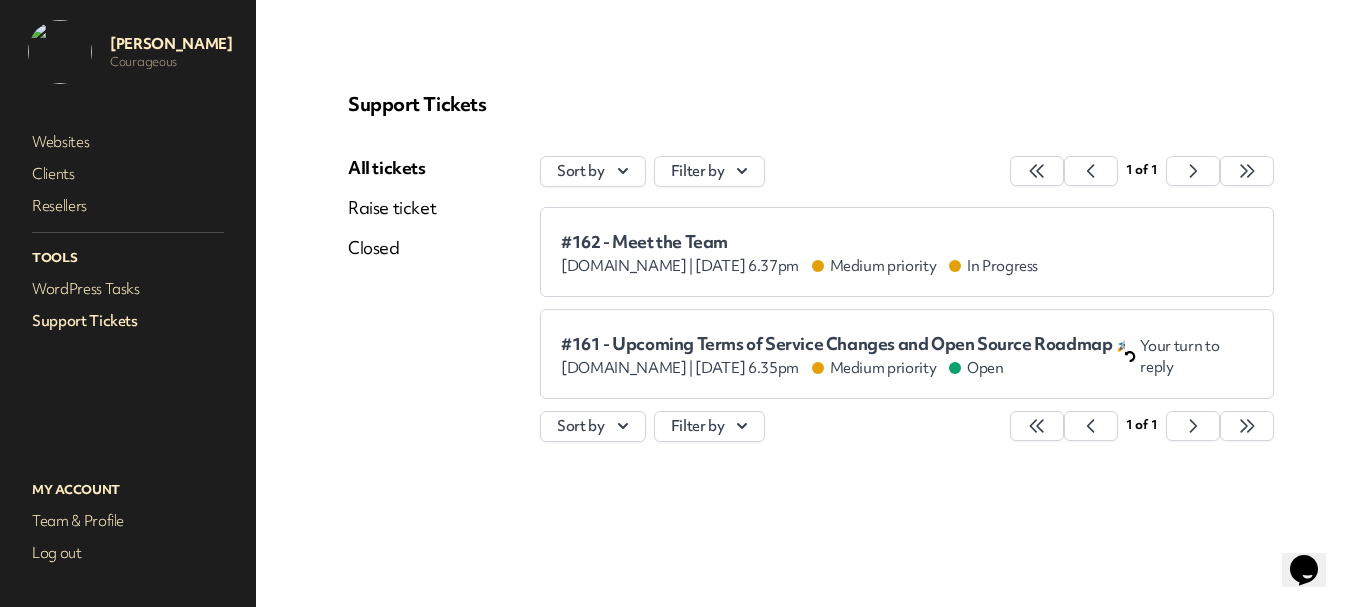 scroll, scrollTop: 0, scrollLeft: 0, axis: both 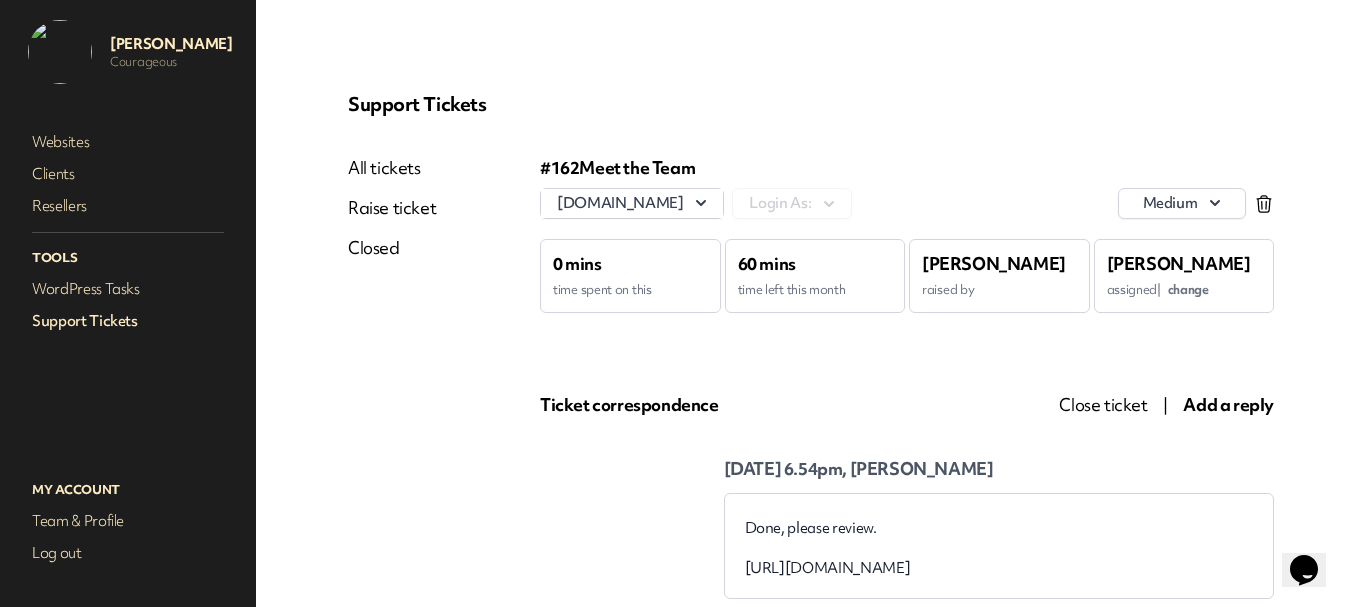 click on "Support Tickets" at bounding box center (128, 321) 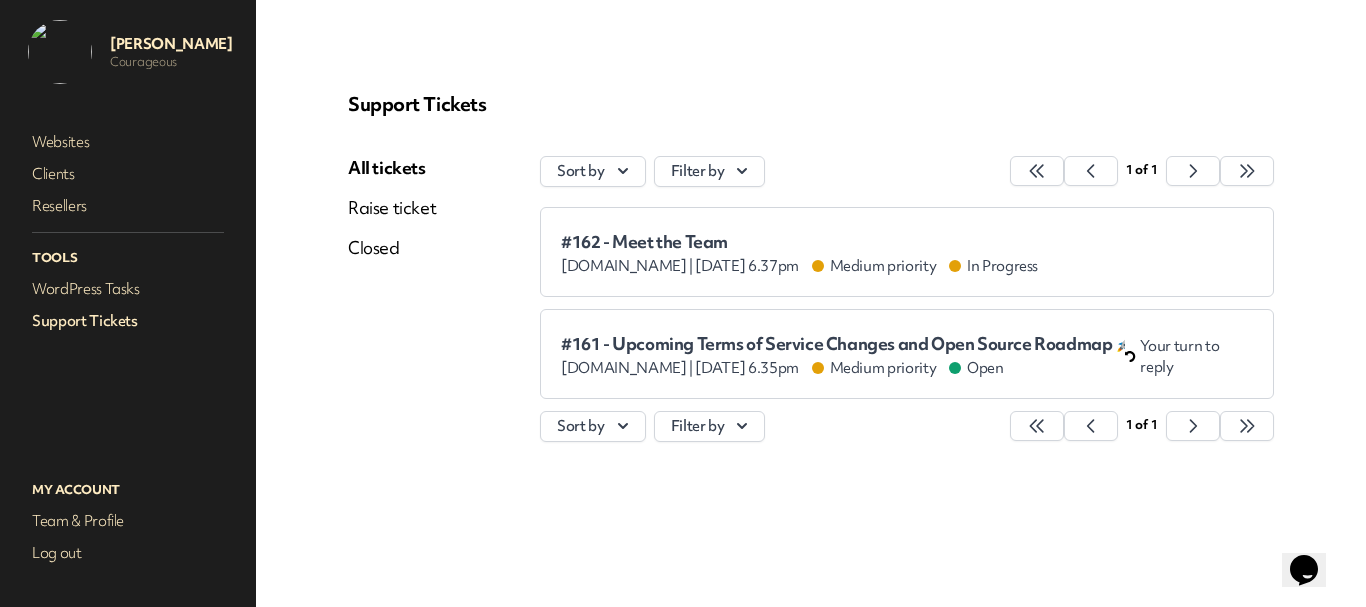 scroll, scrollTop: 0, scrollLeft: 0, axis: both 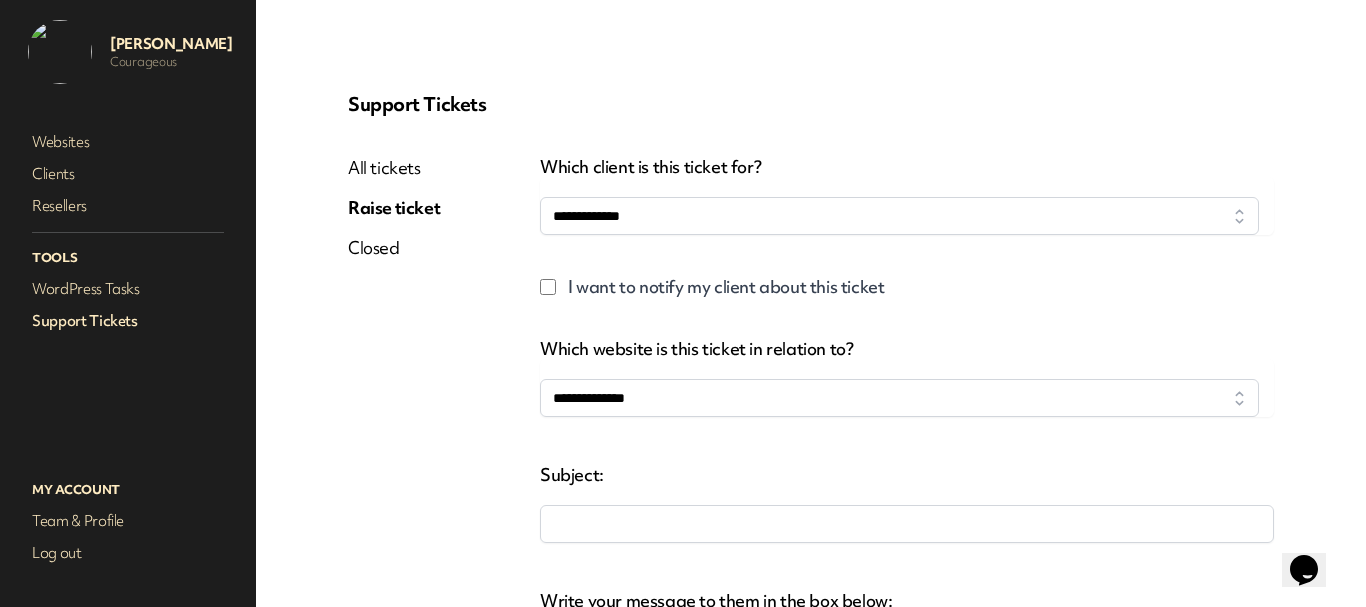 click on "All tickets" at bounding box center [394, 168] 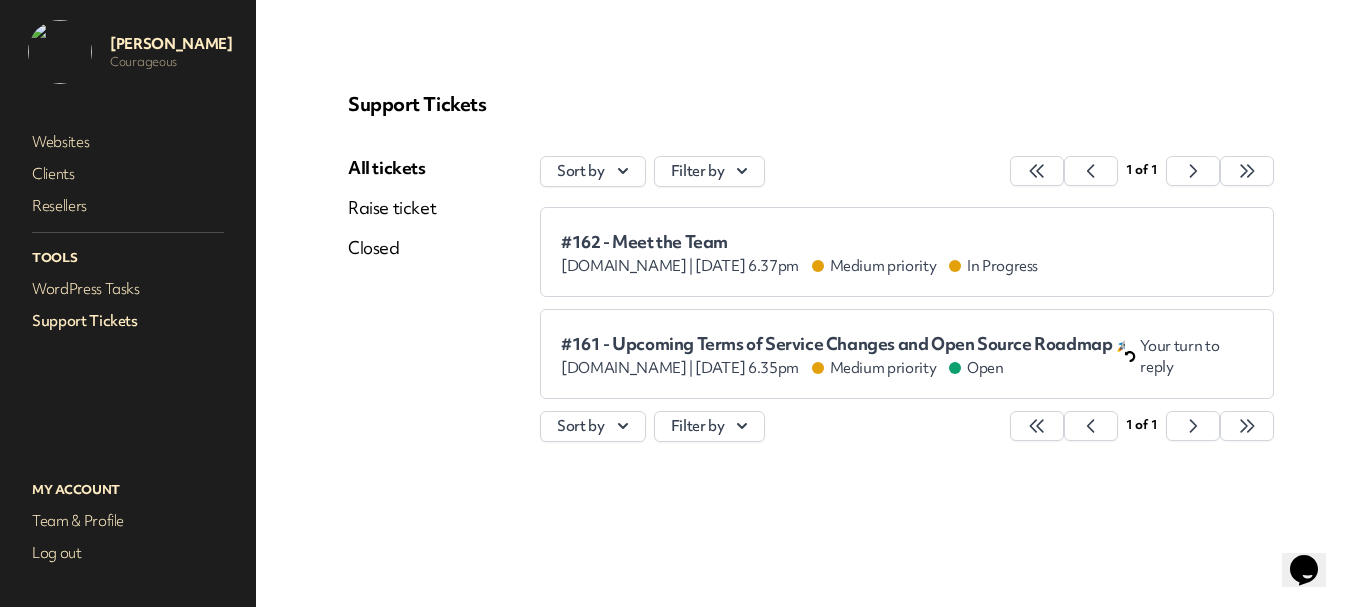 click on "#162 - Meet the Team" at bounding box center (799, 242) 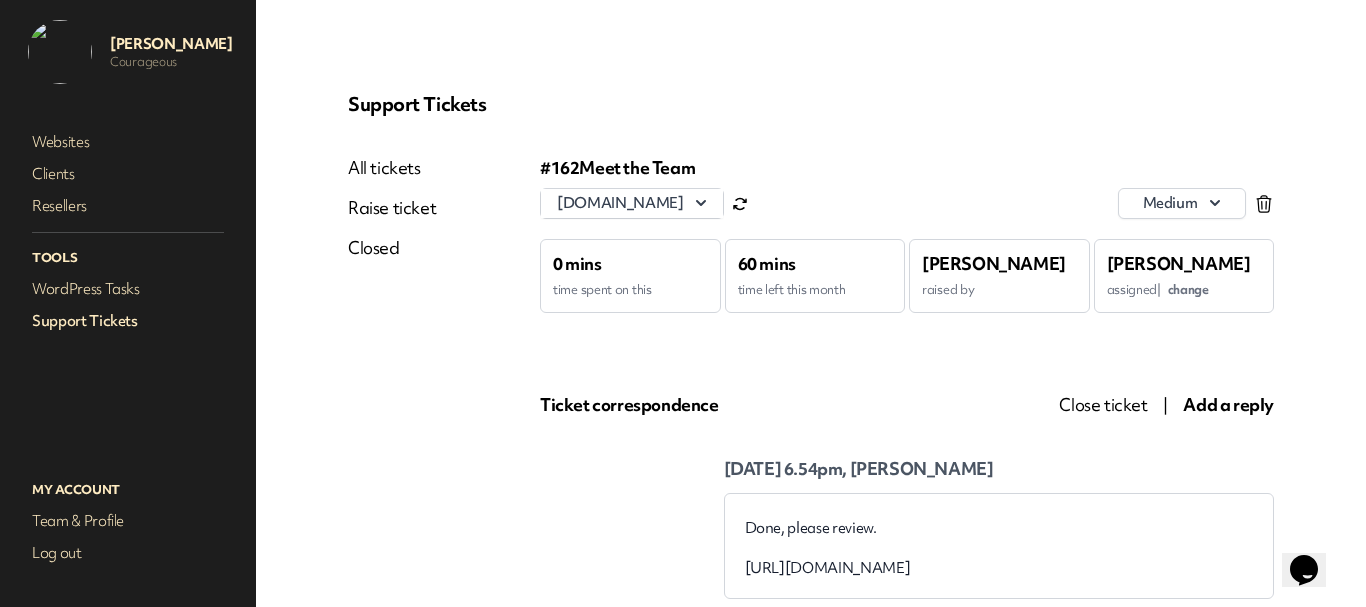 scroll, scrollTop: 0, scrollLeft: 0, axis: both 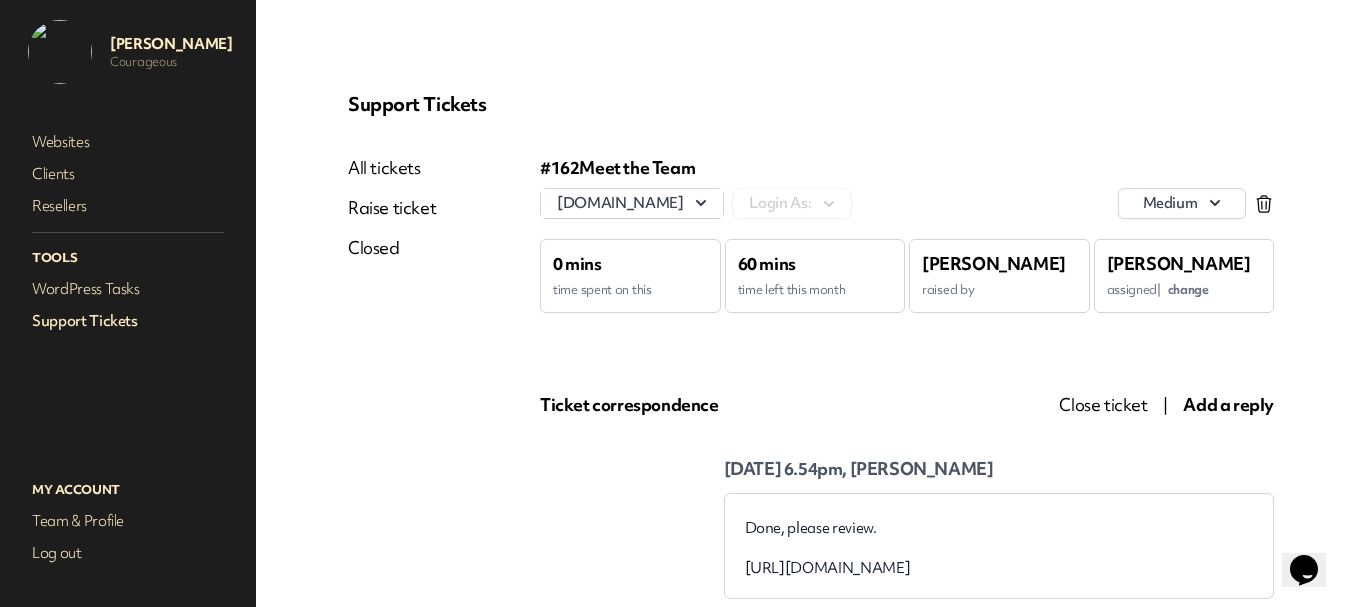 click on "Close ticket" at bounding box center (1103, 404) 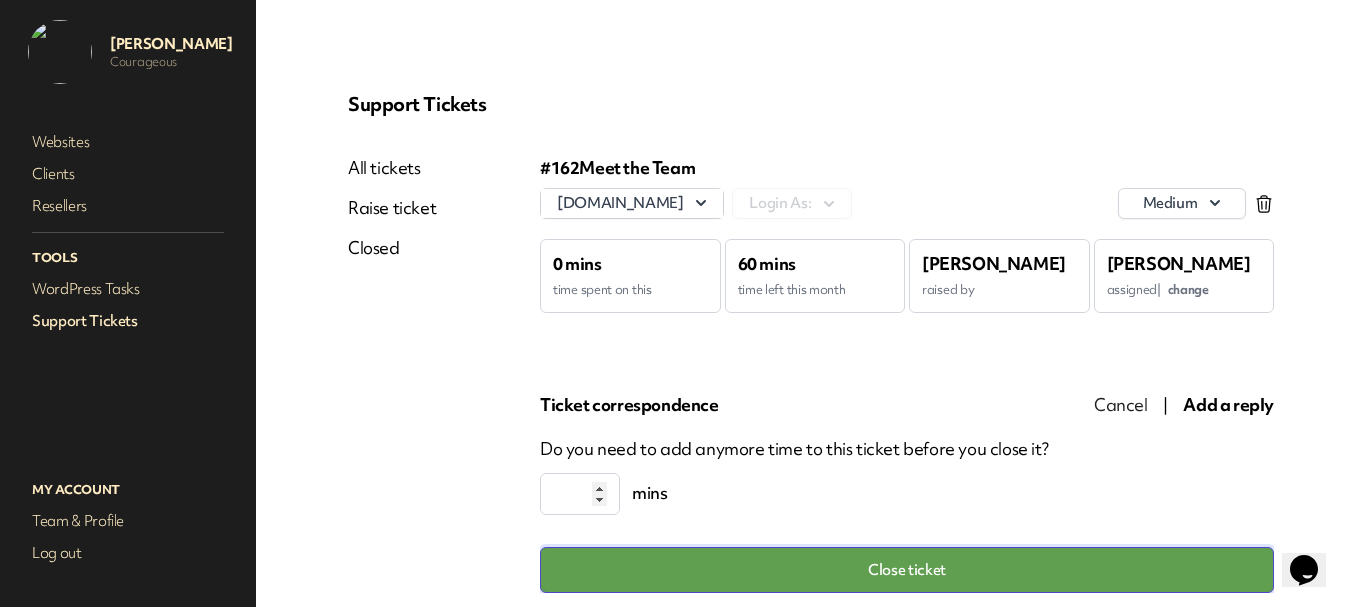 click on "Close ticket" at bounding box center (907, 570) 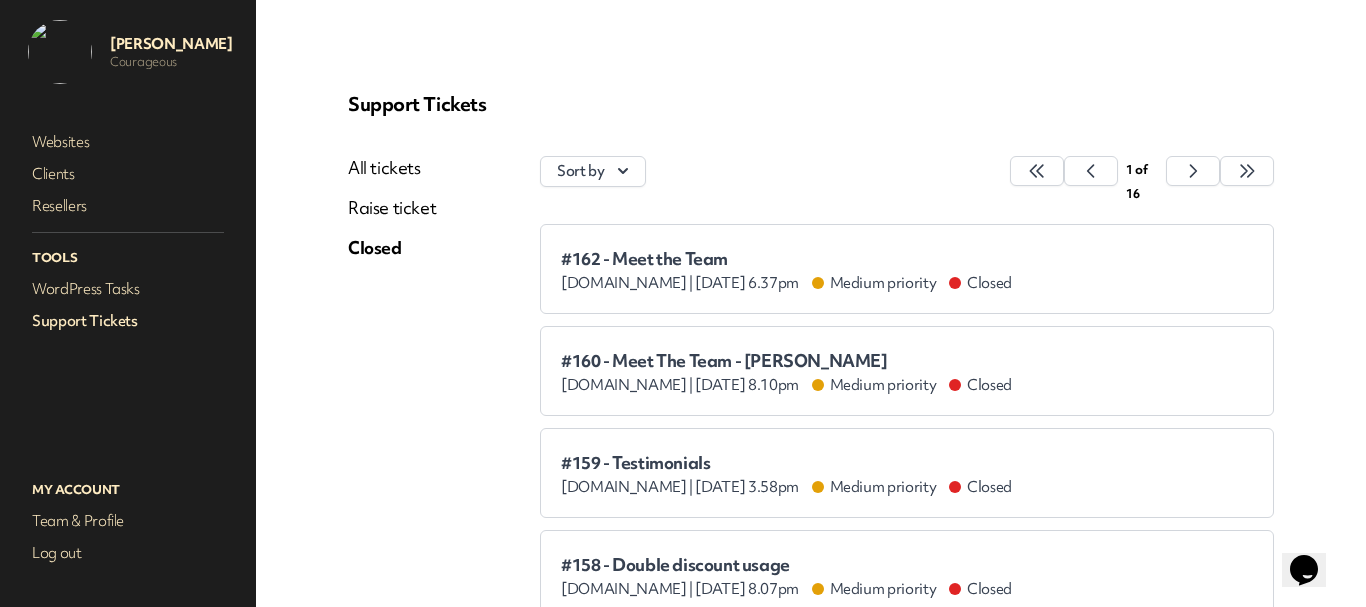 click on "All tickets" at bounding box center [392, 168] 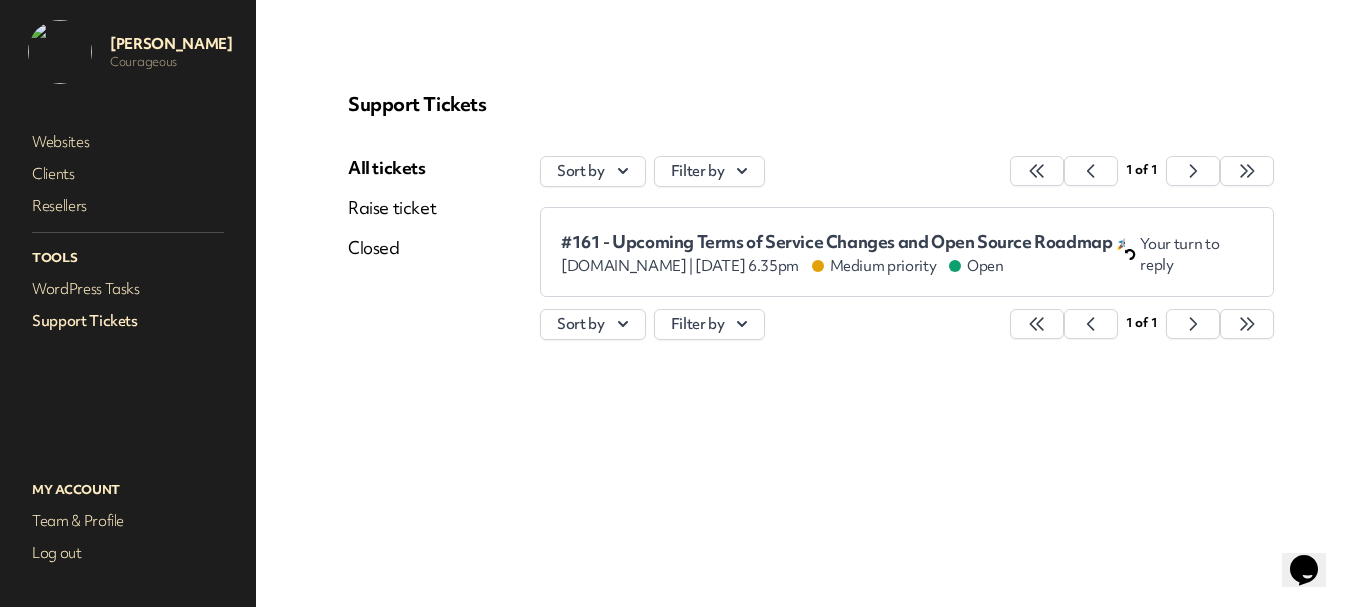 click on "#161 - Upcoming Terms of Service Changes and Open Source Roadmap 🚀" at bounding box center (843, 242) 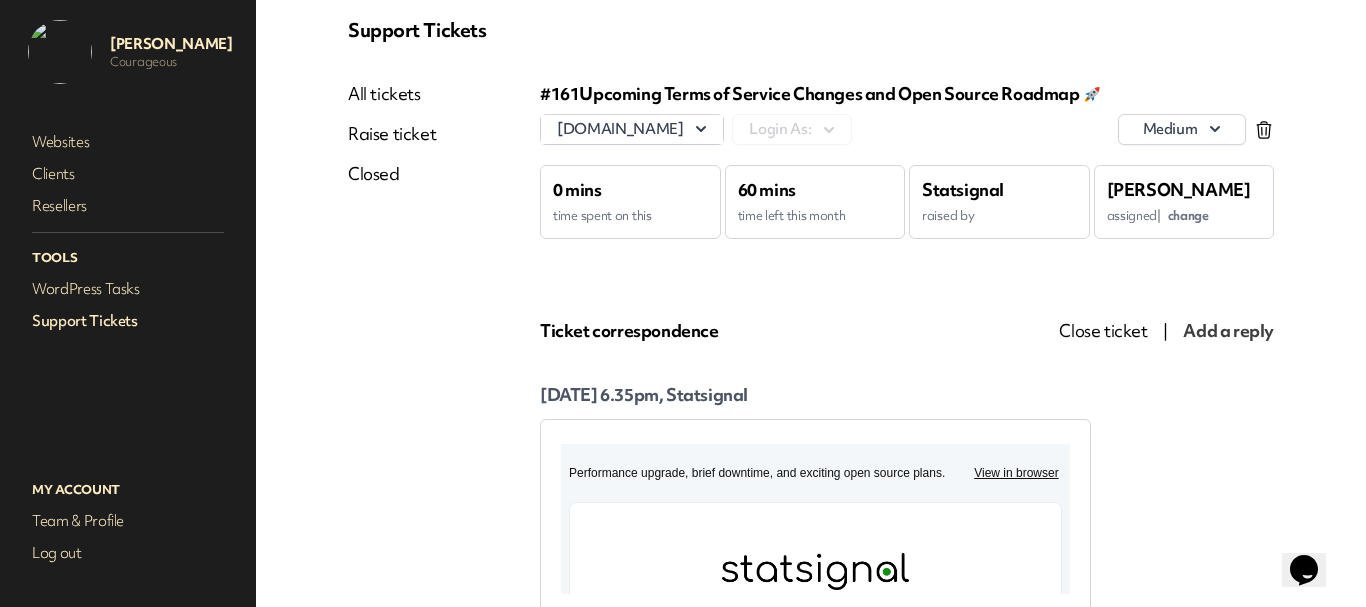scroll, scrollTop: 174, scrollLeft: 0, axis: vertical 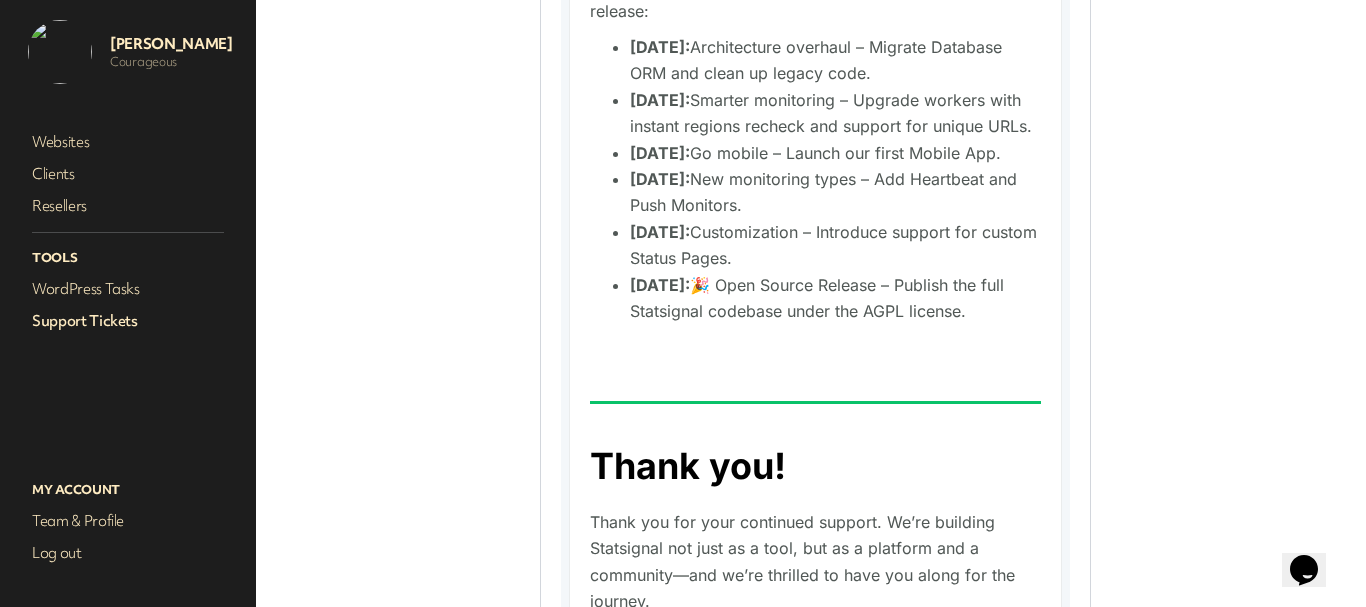 click on "Support Tickets" at bounding box center [128, 321] 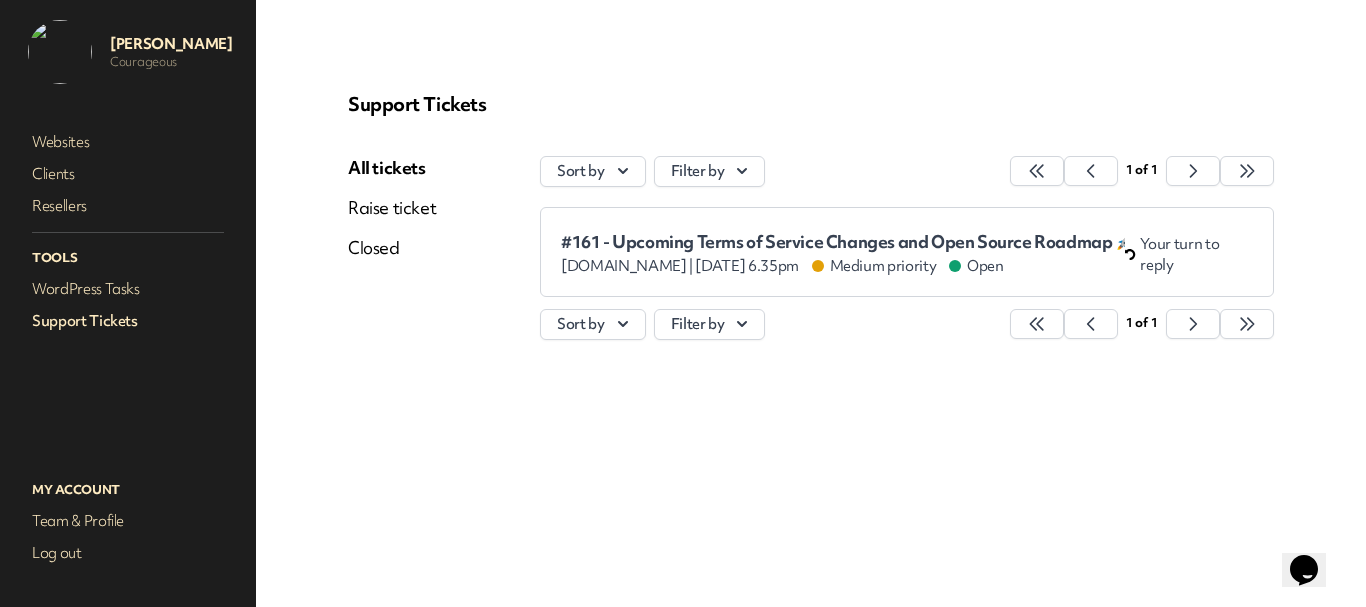 click on "Closed" at bounding box center (392, 248) 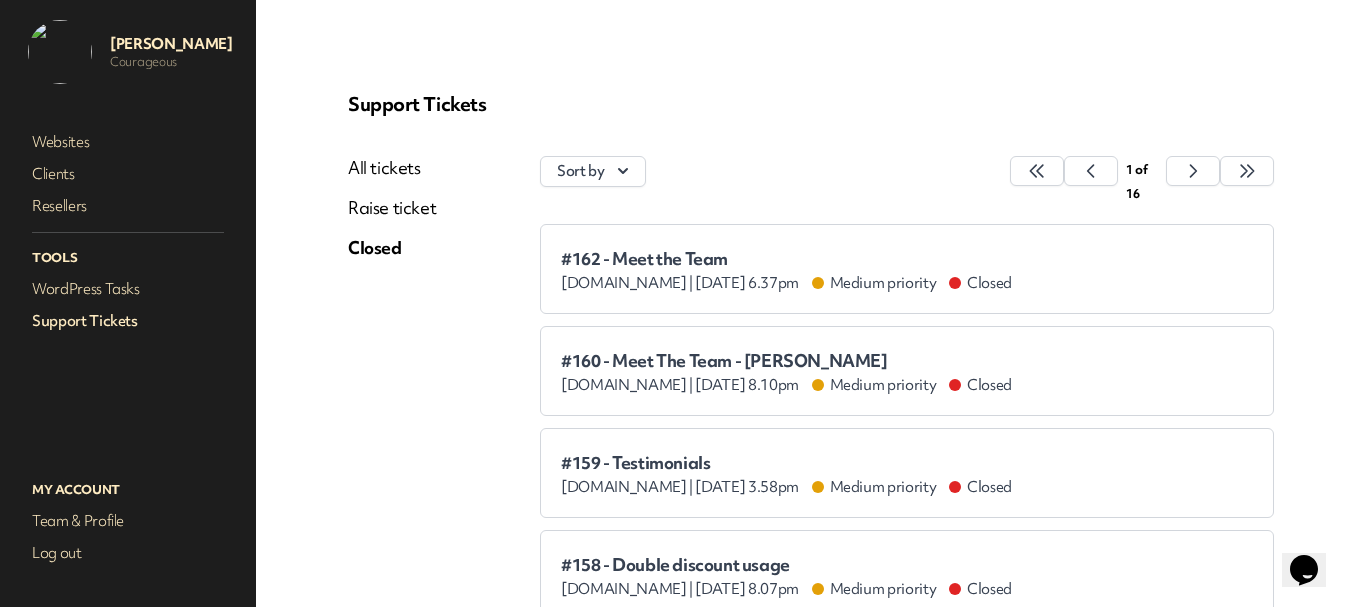 click on "Support Tickets" at bounding box center (128, 321) 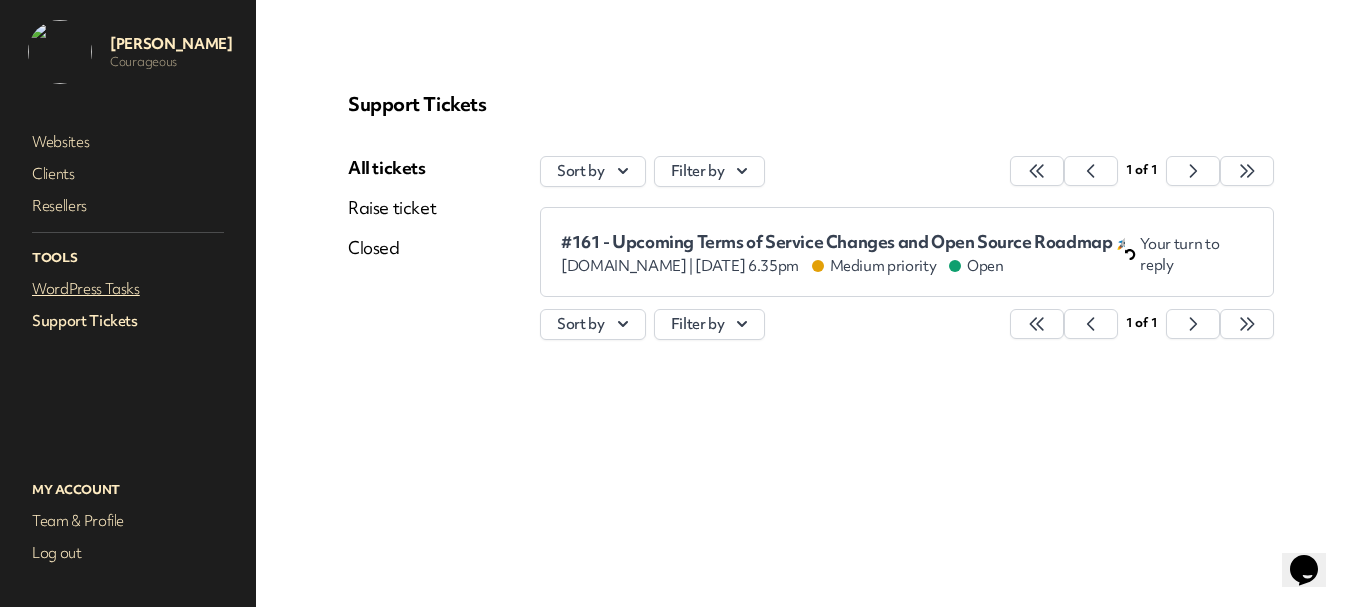 click on "WordPress Tasks" at bounding box center [128, 289] 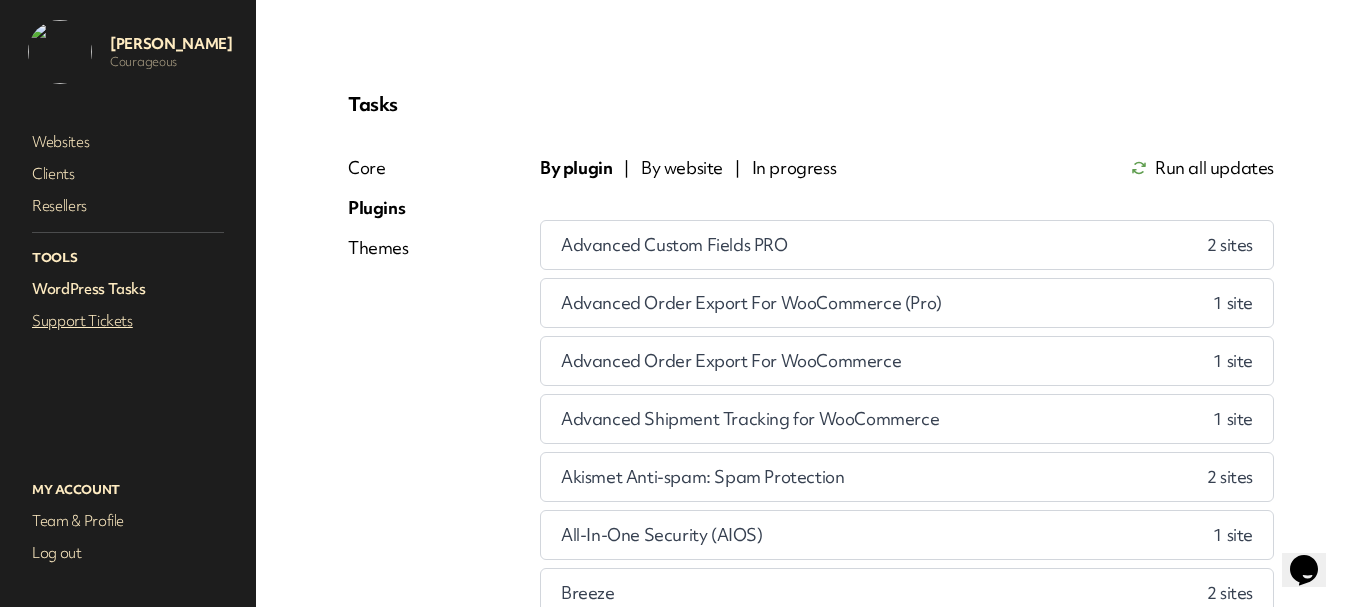 click on "Support Tickets" at bounding box center [128, 321] 